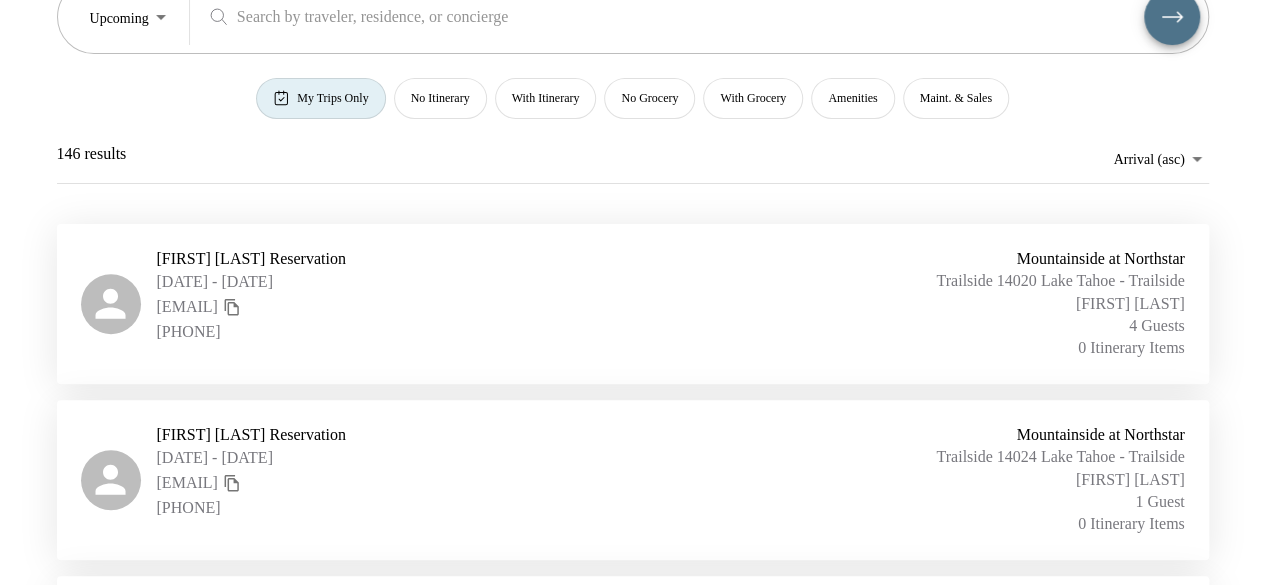 scroll, scrollTop: 204, scrollLeft: 0, axis: vertical 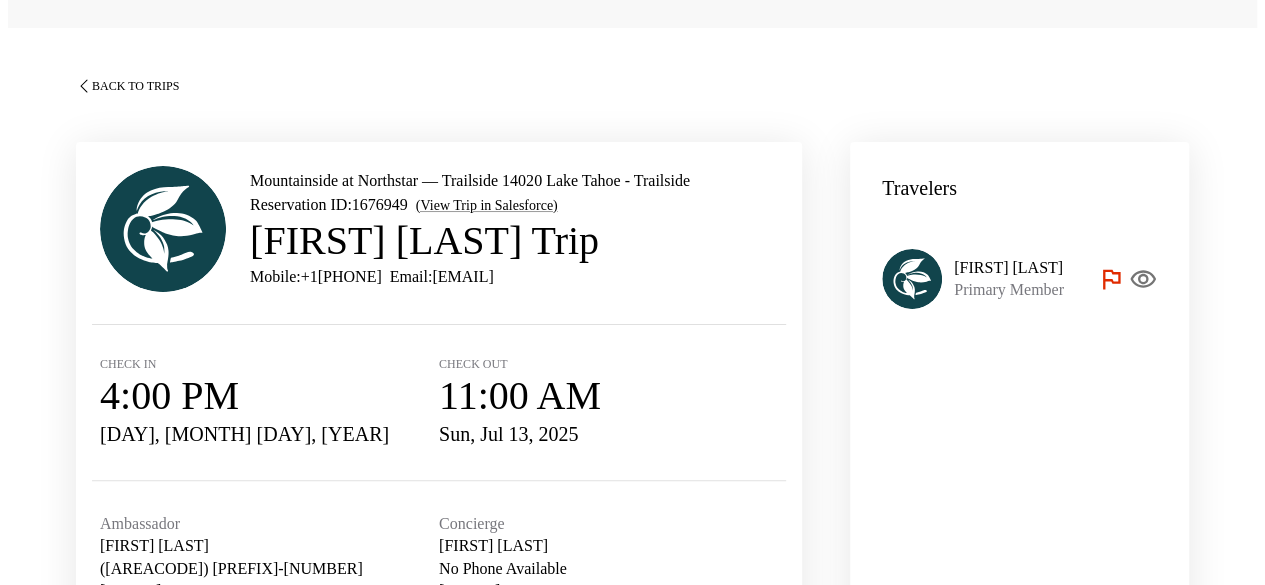click at bounding box center [1143, 280] 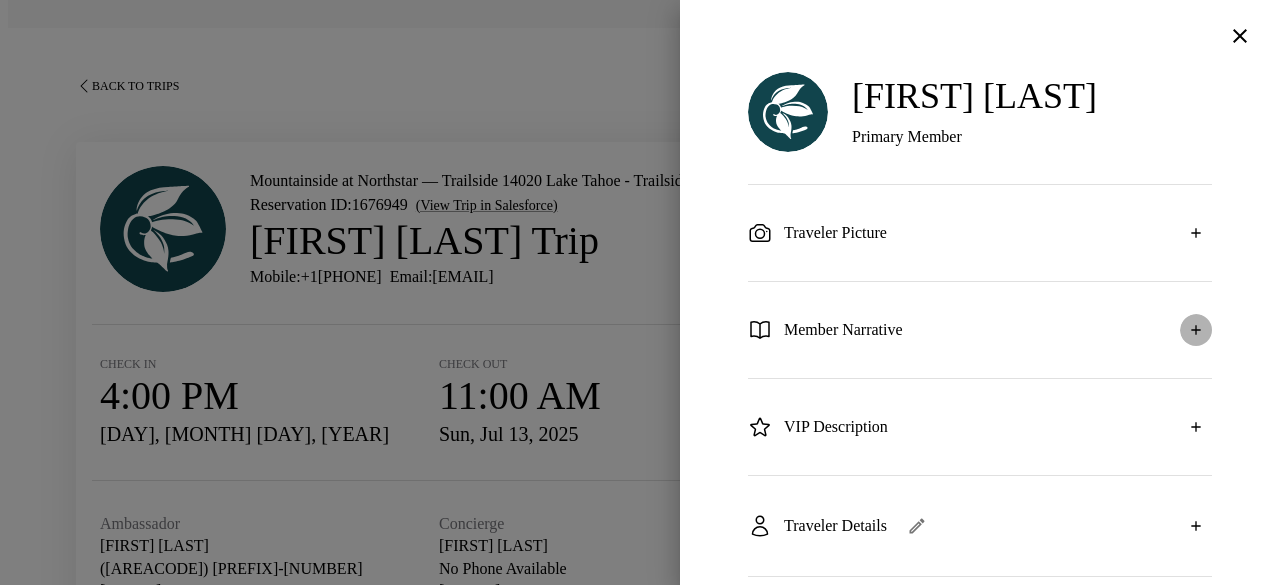 click at bounding box center [1195, 232] 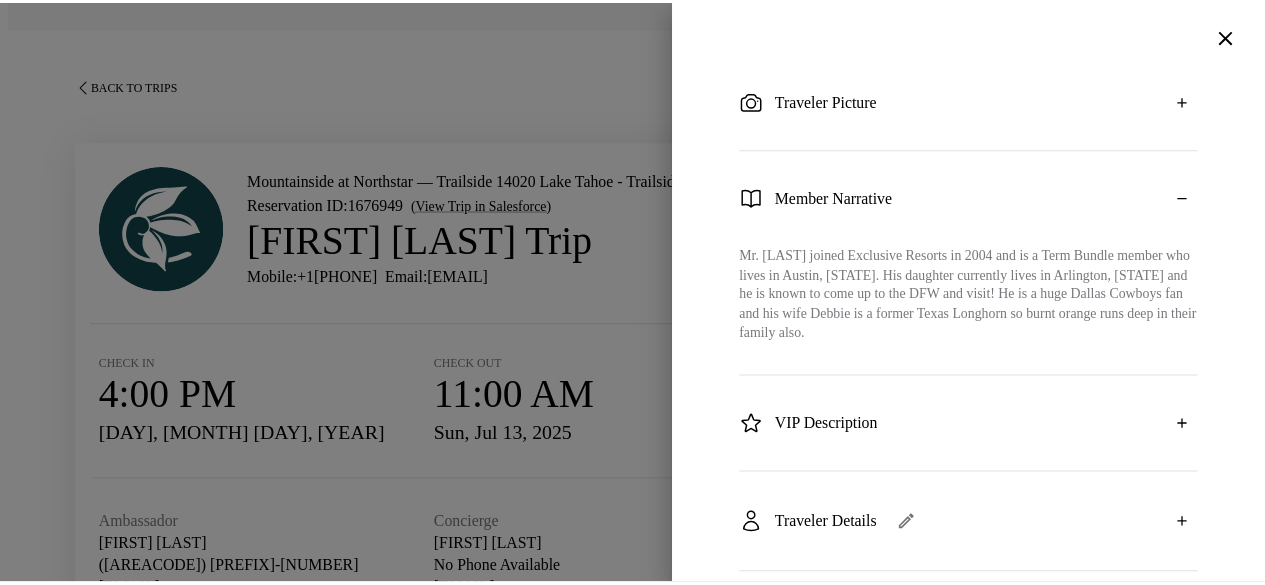 scroll, scrollTop: 130, scrollLeft: 0, axis: vertical 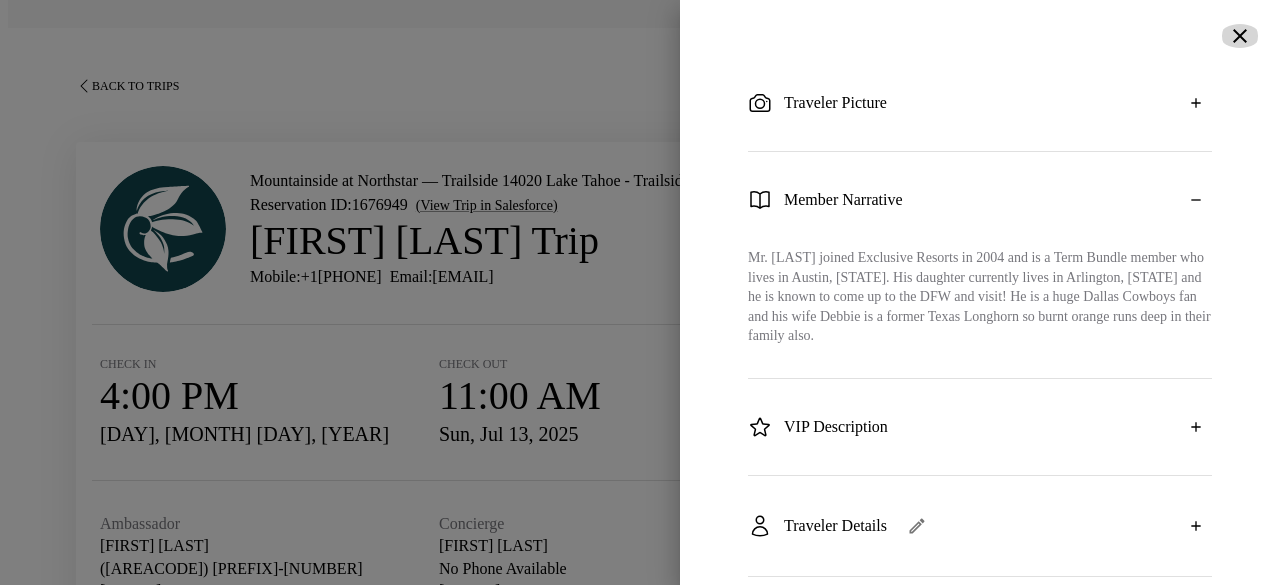 click at bounding box center (1240, 36) 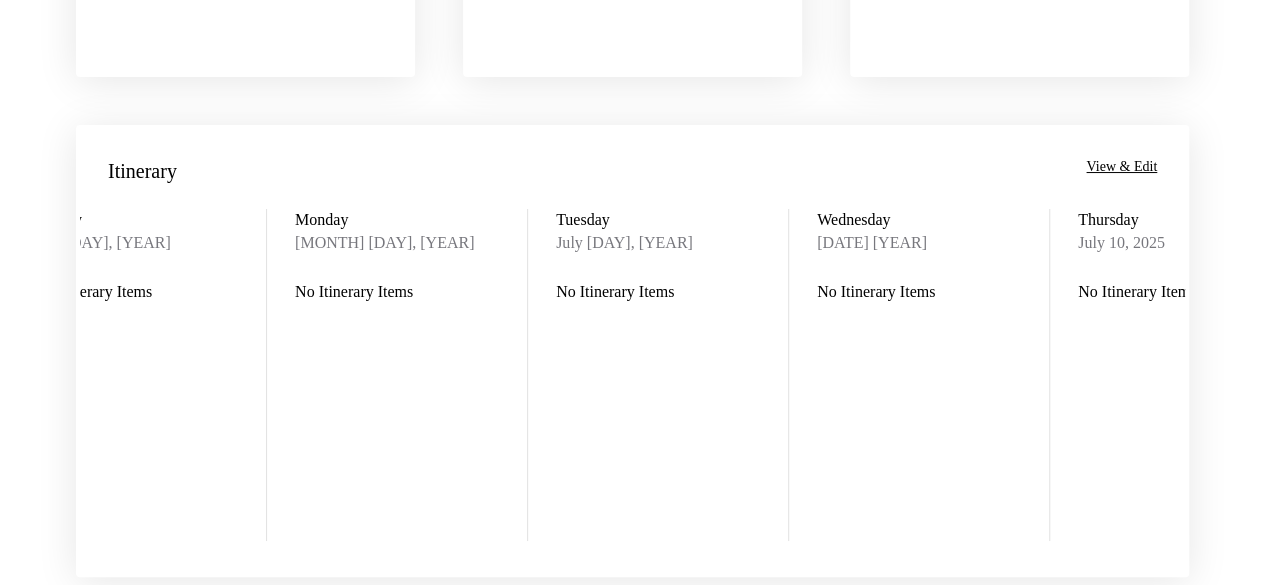 scroll, scrollTop: 1550, scrollLeft: 0, axis: vertical 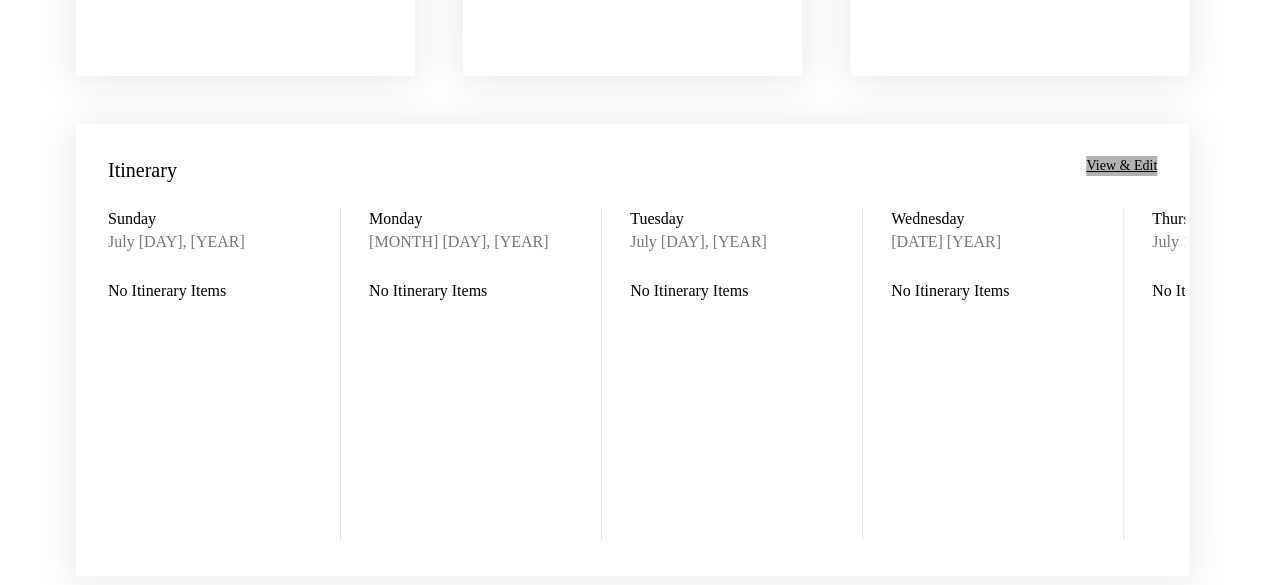 click on "View & Edit" at bounding box center (1121, 166) 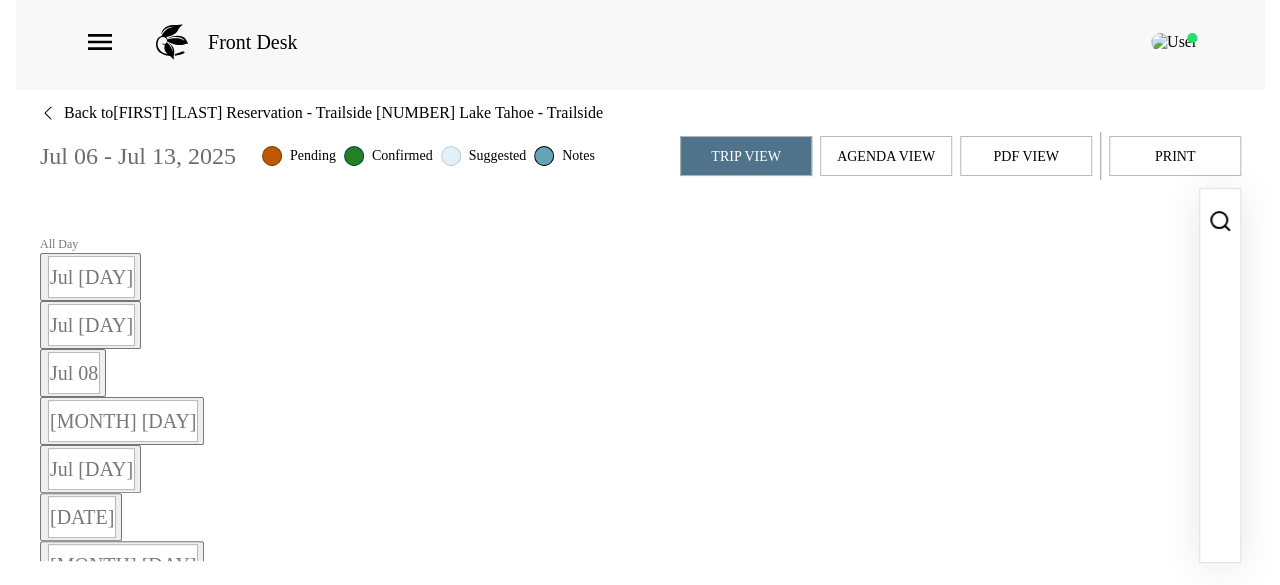 scroll, scrollTop: 0, scrollLeft: 0, axis: both 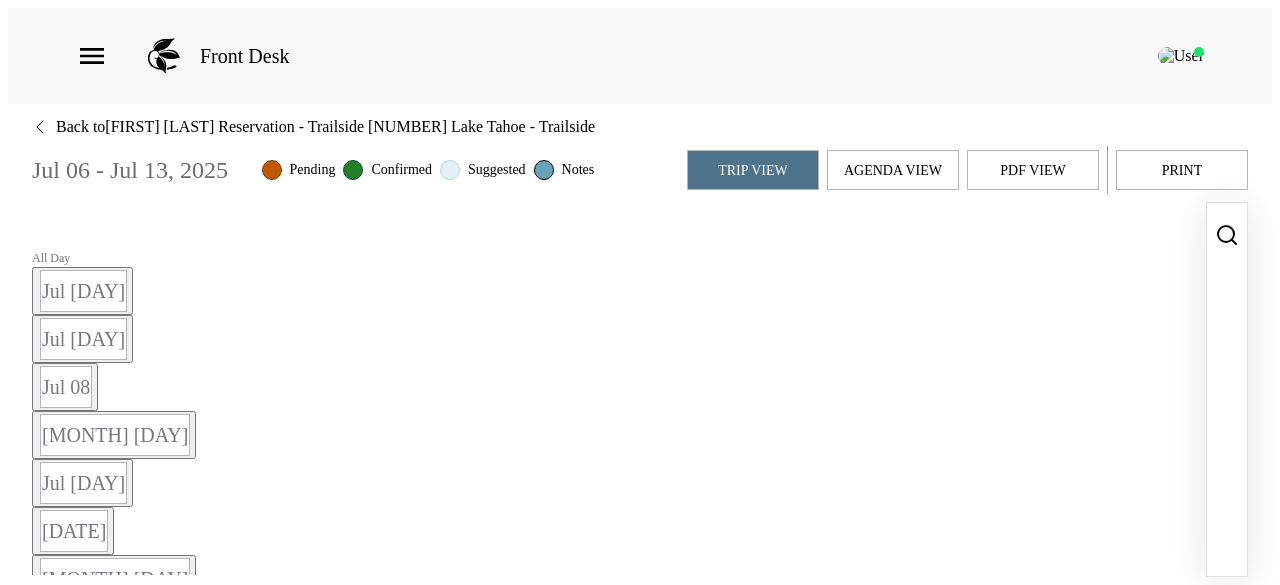 click on "Jul [DAY]" at bounding box center (83, 291) 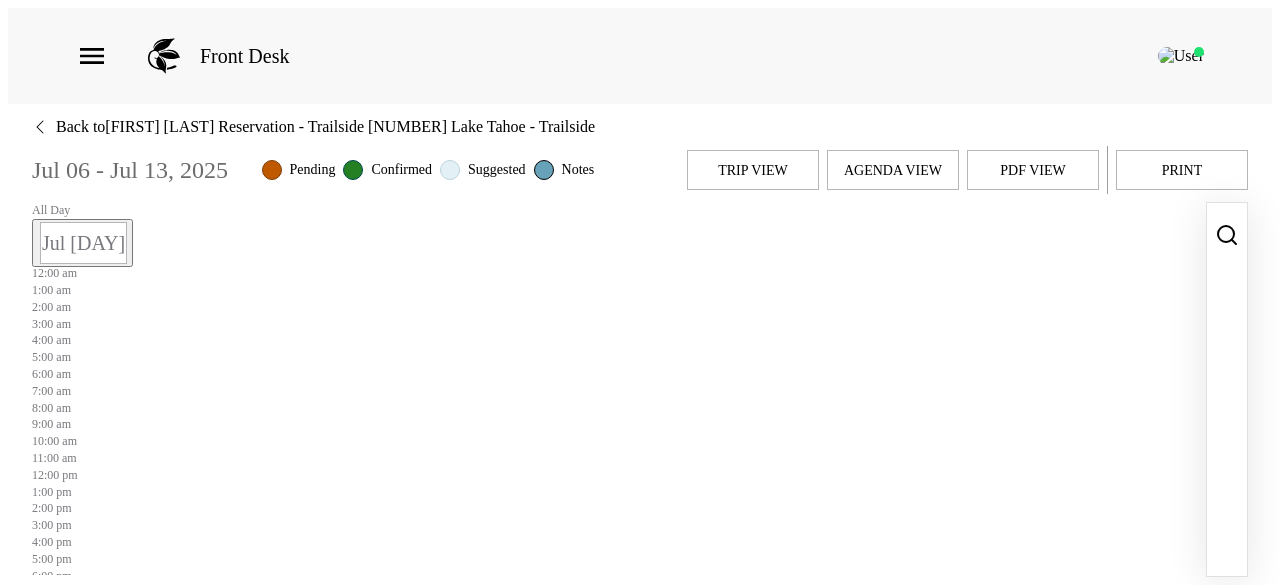 scroll, scrollTop: 800, scrollLeft: 0, axis: vertical 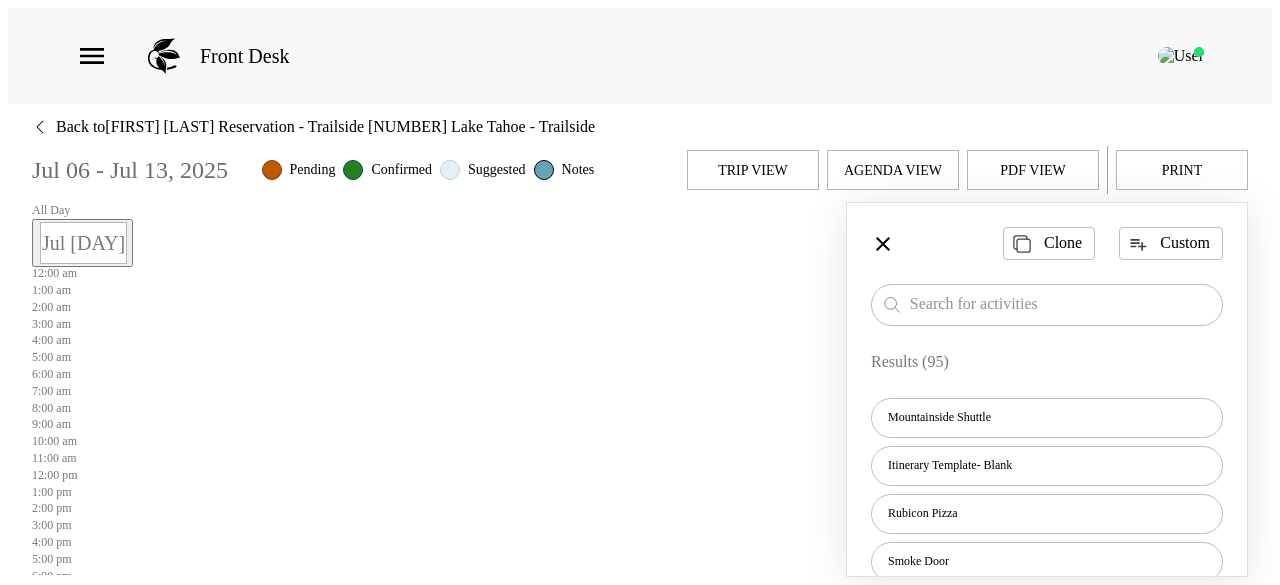 click at bounding box center (1062, 304) 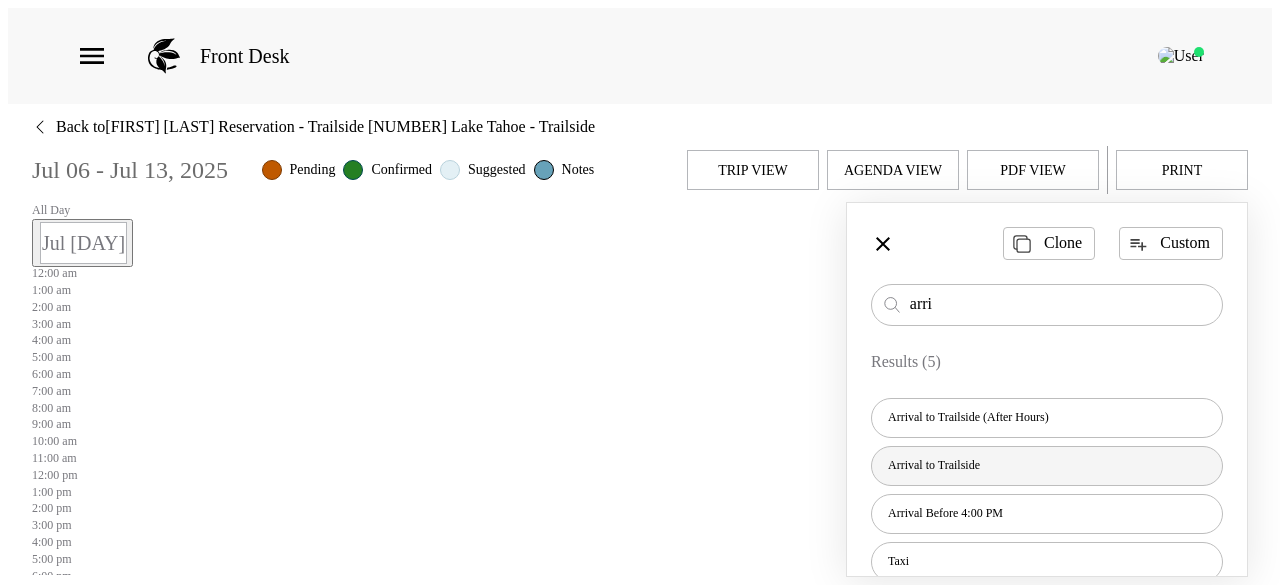 type on "arri" 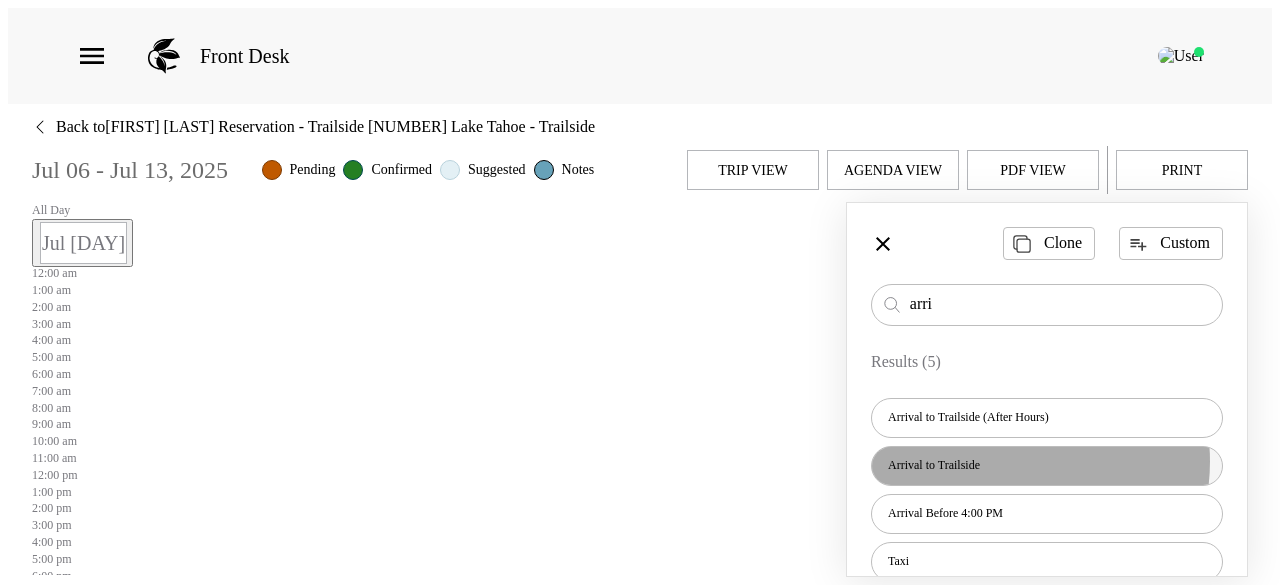 click on "Arrival to Trailside" at bounding box center [968, 417] 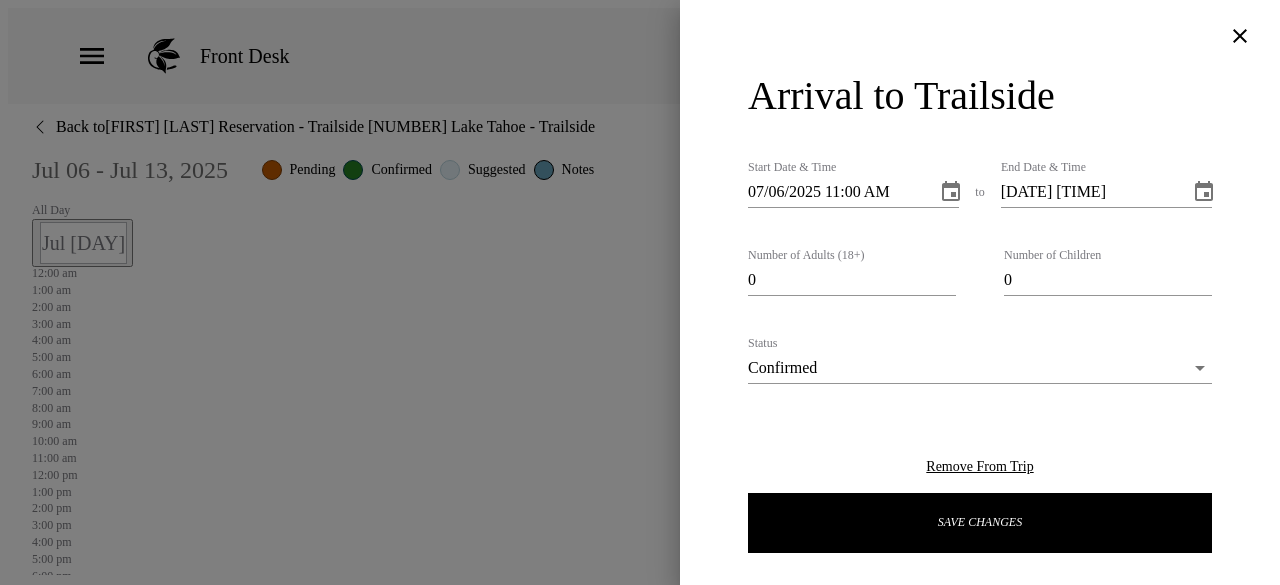 type on "0" 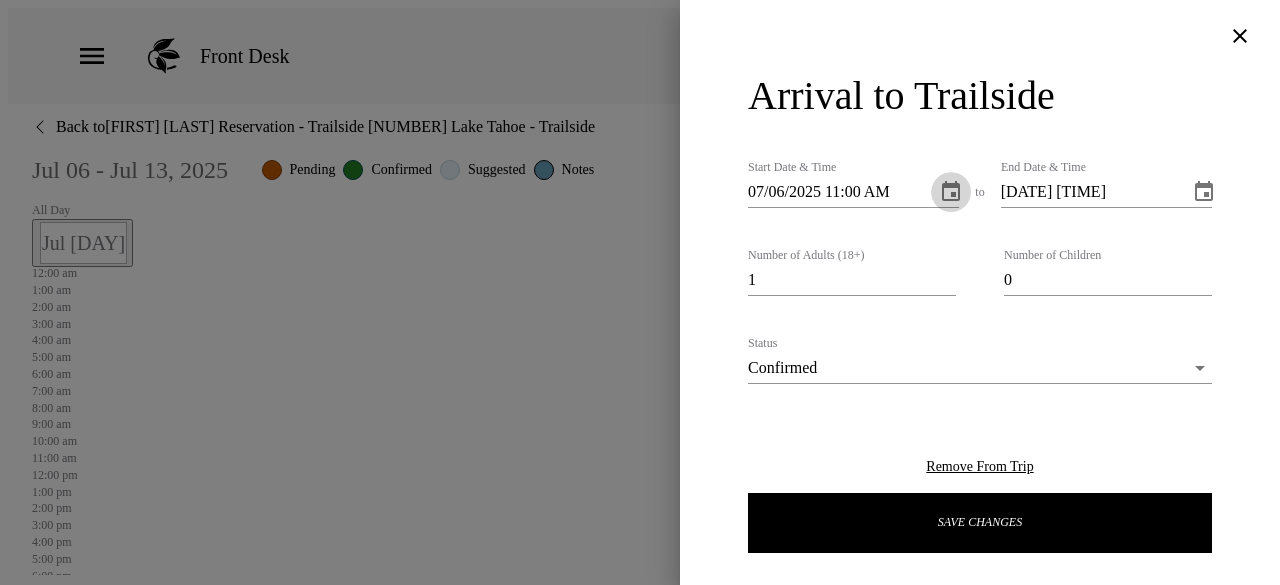 click at bounding box center [951, 192] 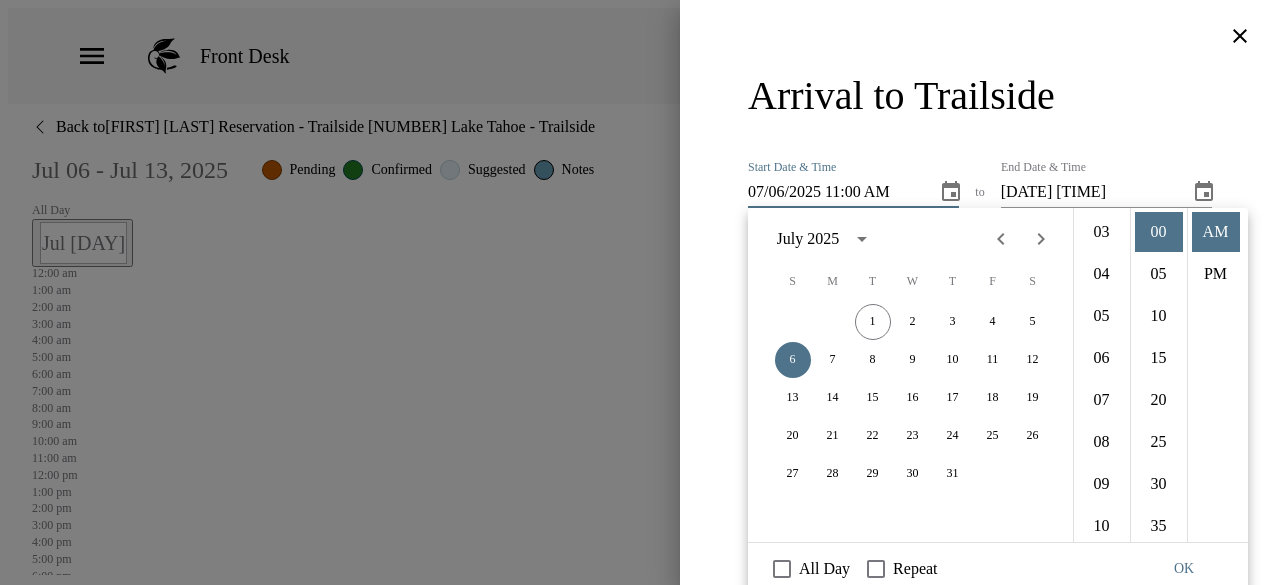 scroll, scrollTop: 122, scrollLeft: 0, axis: vertical 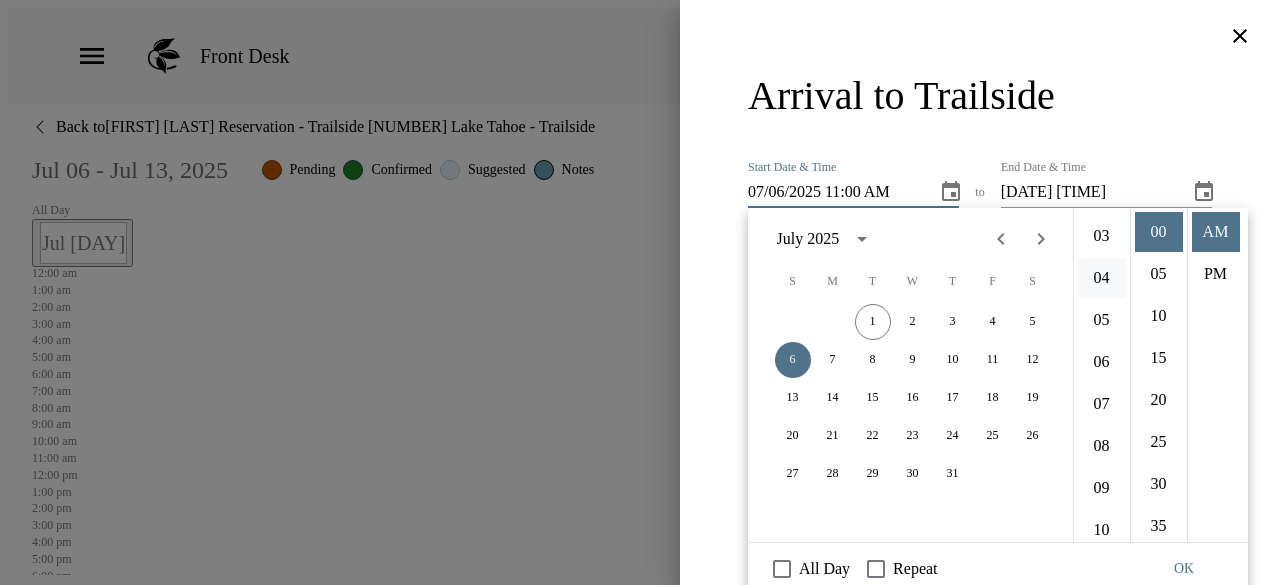 click on "04" at bounding box center [1102, 278] 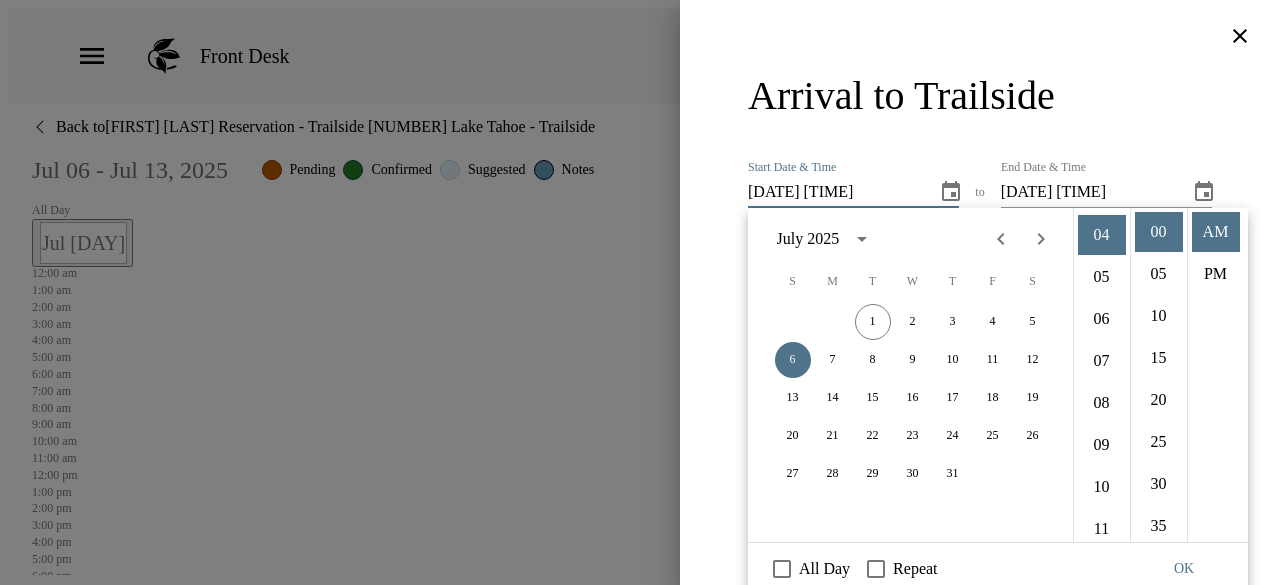 scroll, scrollTop: 168, scrollLeft: 0, axis: vertical 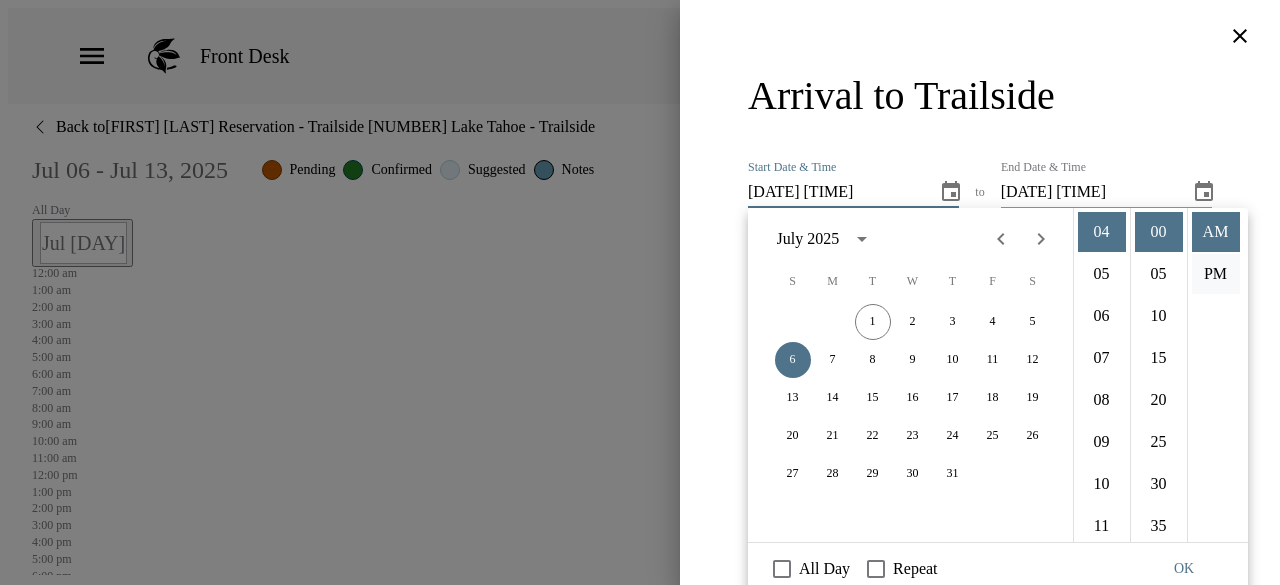 click on "PM" at bounding box center (1216, 274) 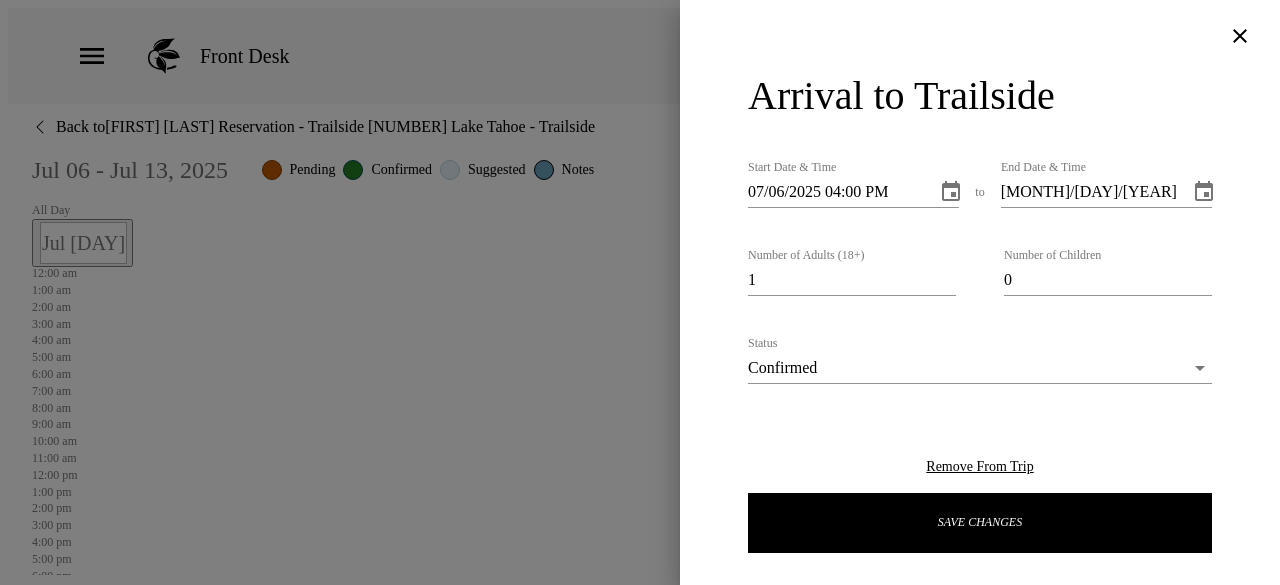 scroll, scrollTop: 42, scrollLeft: 0, axis: vertical 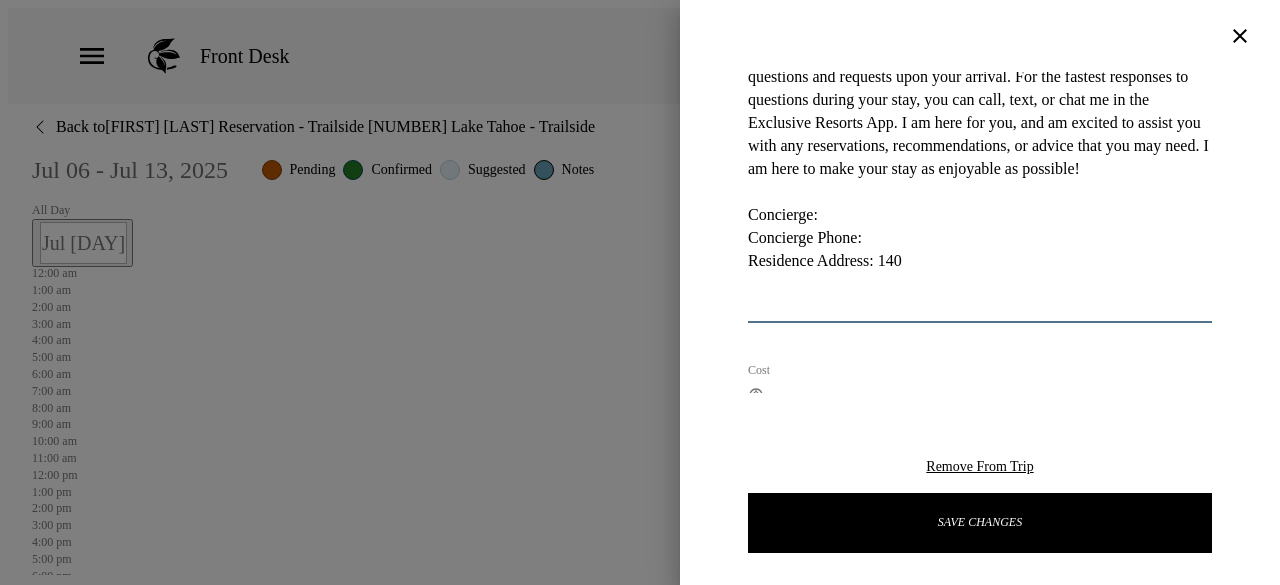 click on "Welcome to Lake Tahoe! Your home will be ready and waiting for your arrival today. I will be at your residence to welcome you for any questions and requests upon your arrival. For the fastest responses to questions during your stay, you can call, text, or chat me in the Exclusive Resorts App. I am here for you, and am excited to assist you with any reservations, recommendations, or advice that you may need. I am here to make your stay as enjoyable as possible!
Concierge:
Concierge Phone:
Residence Address: 140" at bounding box center (980, 168) 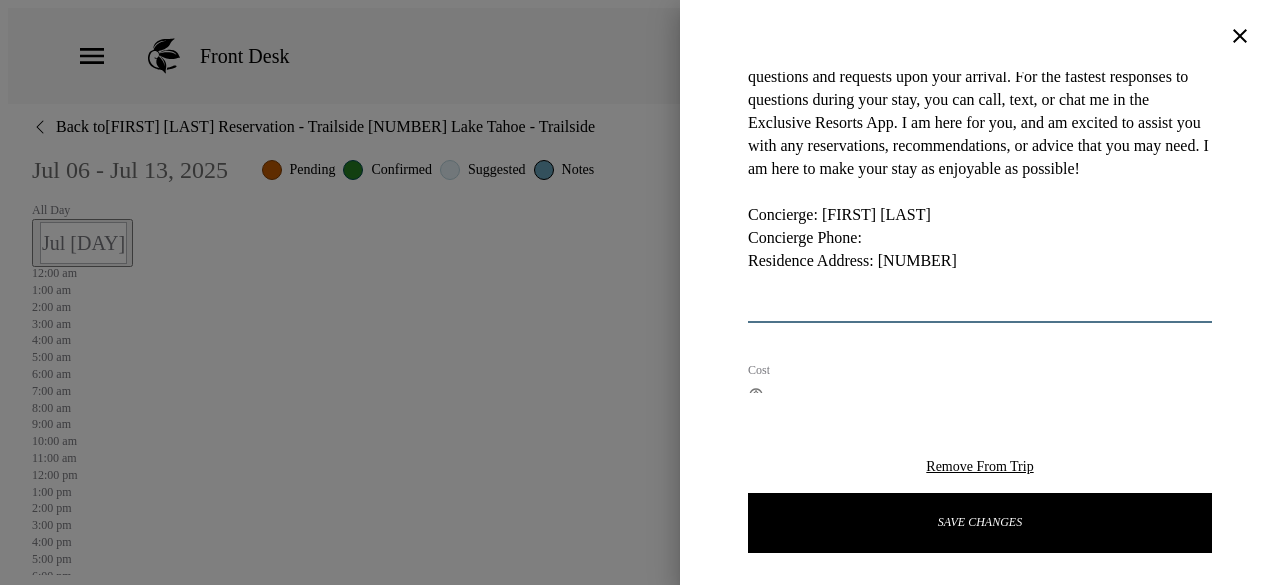 click on "Welcome to Lake Tahoe! Your home will be ready and waiting for your arrival today. I will be at your residence to welcome you for any questions and requests upon your arrival. For the fastest responses to questions during your stay, you can call, text, or chat me in the Exclusive Resorts App. I am here for you, and am excited to assist you with any reservations, recommendations, or advice that you may need. I am here to make your stay as enjoyable as possible!
Concierge: [FIRST] [LAST]
Concierge Phone:
Residence Address: [NUMBER]" at bounding box center (980, 168) 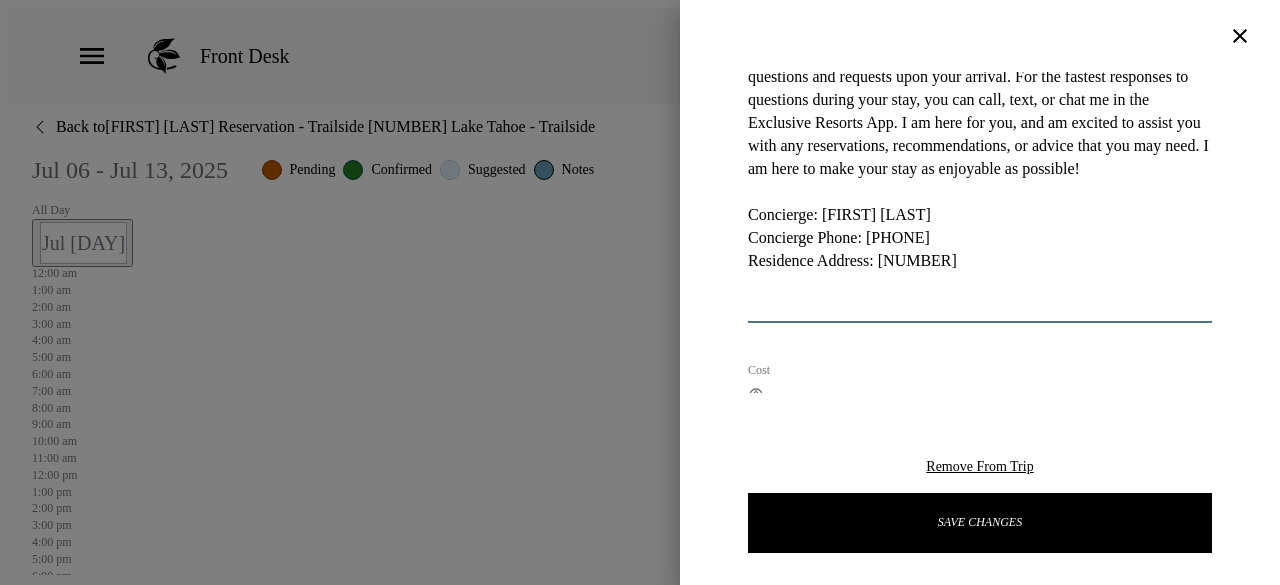 click on "Welcome to Lake Tahoe! Your home will be ready and waiting for your arrival today. I will be at your residence to welcome you for any questions and requests upon your arrival. For the fastest responses to questions during your stay, you can call, text, or chat me in the Exclusive Resorts App. I am here for you, and am excited to assist you with any reservations, recommendations, or advice that you may need. I am here to make your stay as enjoyable as possible!
Concierge: [FIRST] [LAST]
Concierge Phone: [PHONE]
Residence Address: [NUMBER]" at bounding box center (980, 168) 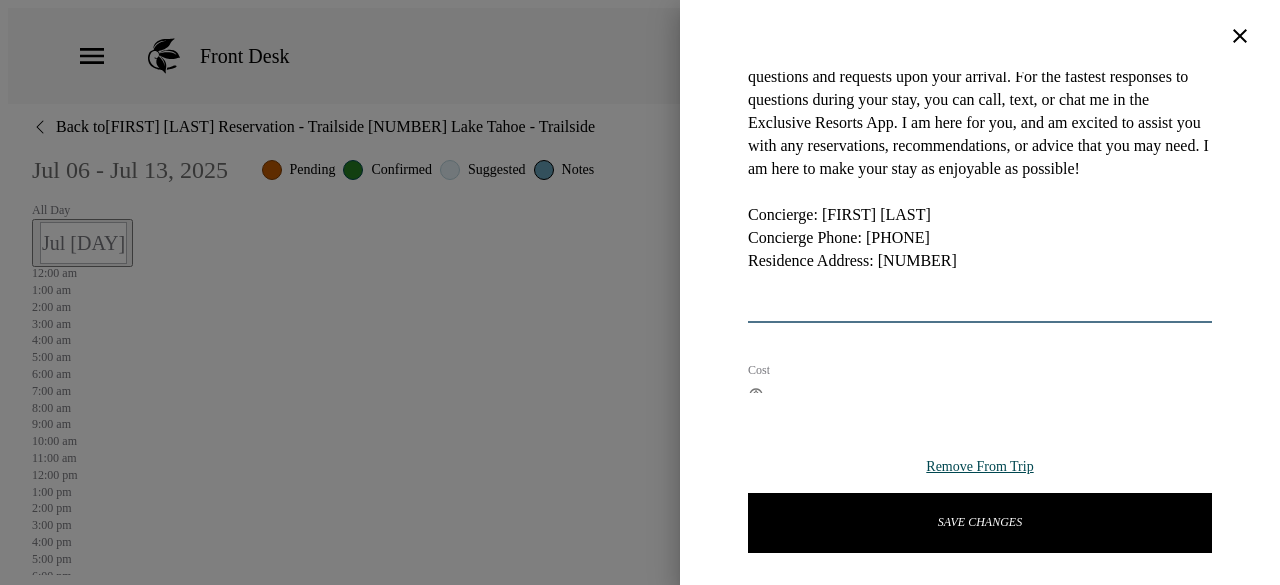 scroll, scrollTop: 502, scrollLeft: 0, axis: vertical 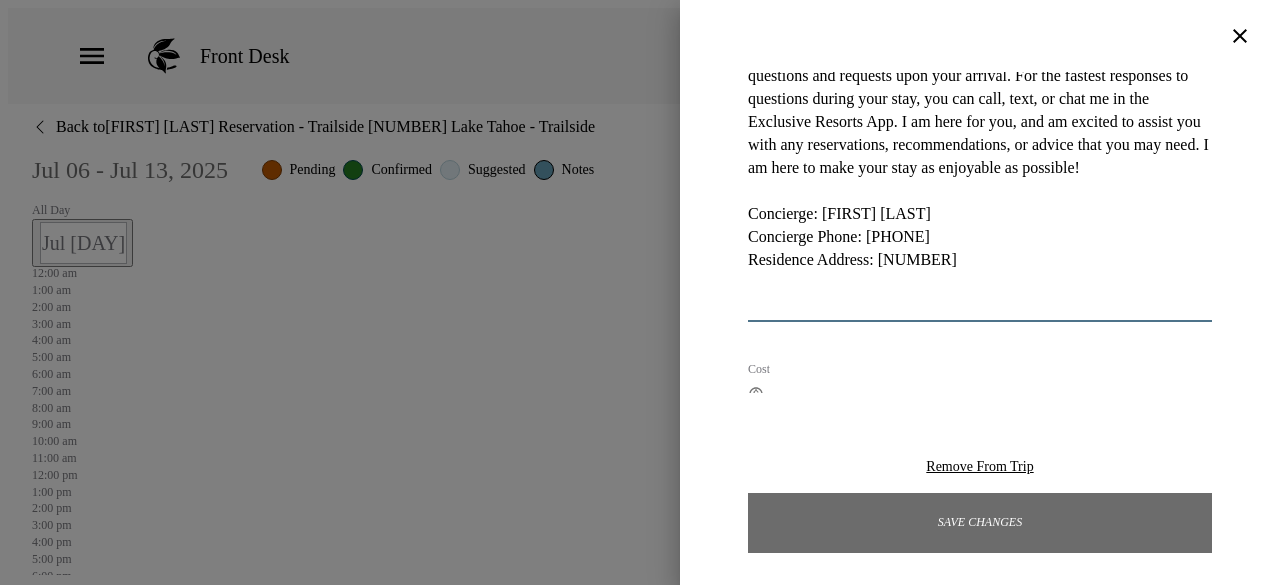 type on "Welcome to Lake Tahoe! Your home will be ready and waiting for your arrival today. I will be at your residence to welcome you for any questions and requests upon your arrival. For the fastest responses to questions during your stay, you can call, text, or chat me in the Exclusive Resorts App. I am here for you, and am excited to assist you with any reservations, recommendations, or advice that you may need. I am here to make your stay as enjoyable as possible!
Concierge: [FIRST] [LAST]
Concierge Phone: [PHONE]
Residence Address: [NUMBER]" 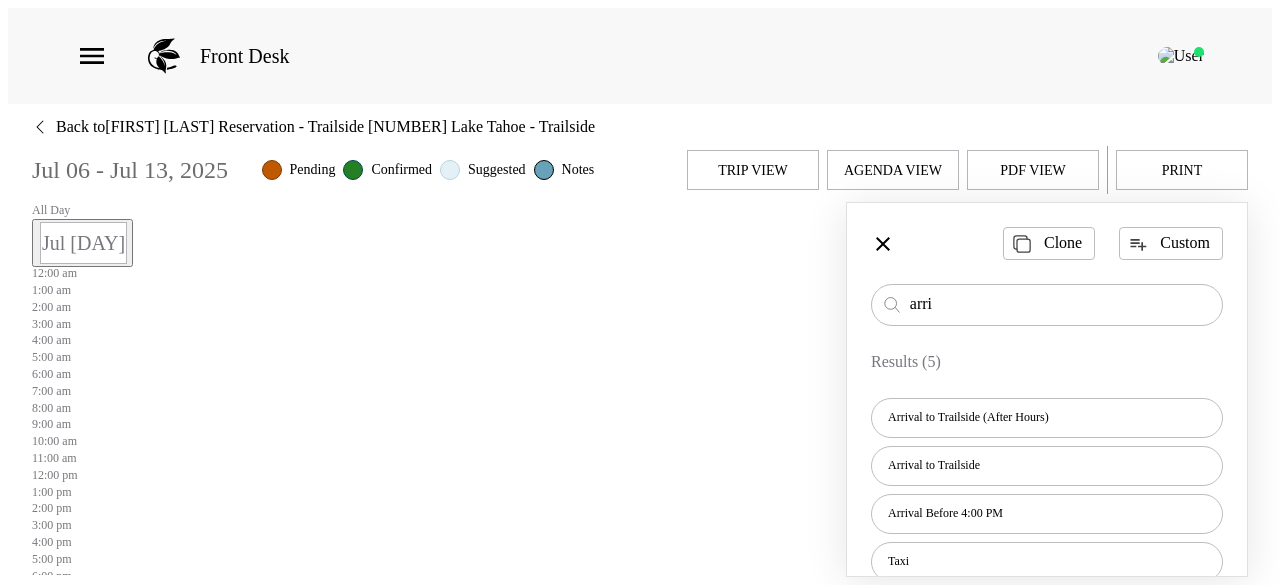 drag, startPoint x: 968, startPoint y: 295, endPoint x: 839, endPoint y: 280, distance: 129.86917 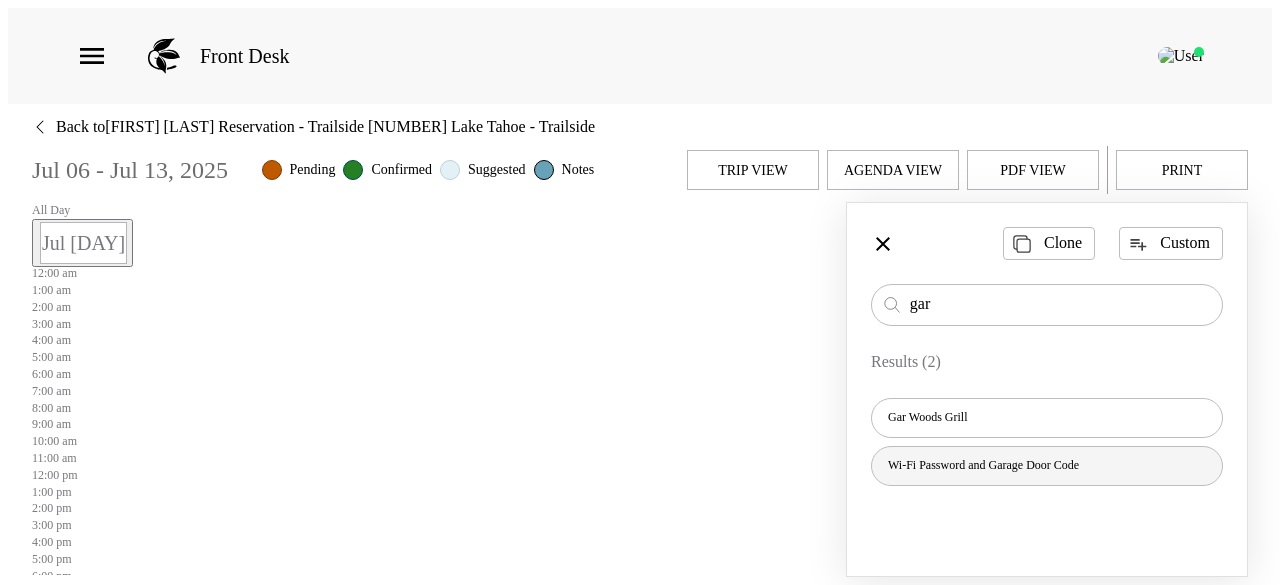 type on "gar" 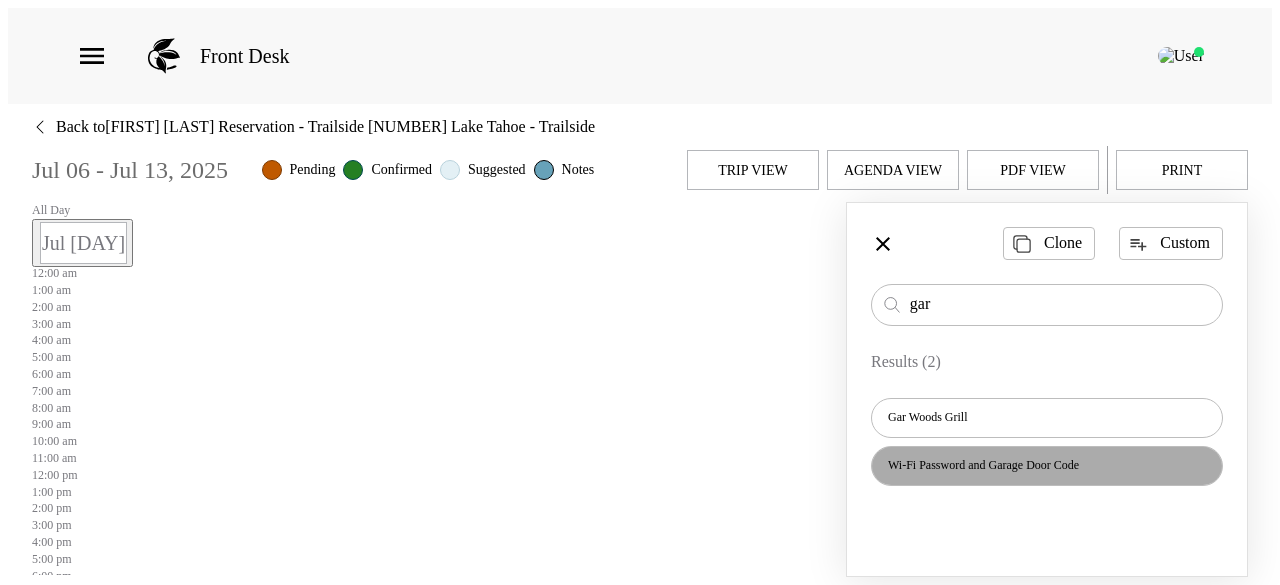 click on "Wi-Fi Password and Garage Door Code" at bounding box center [927, 417] 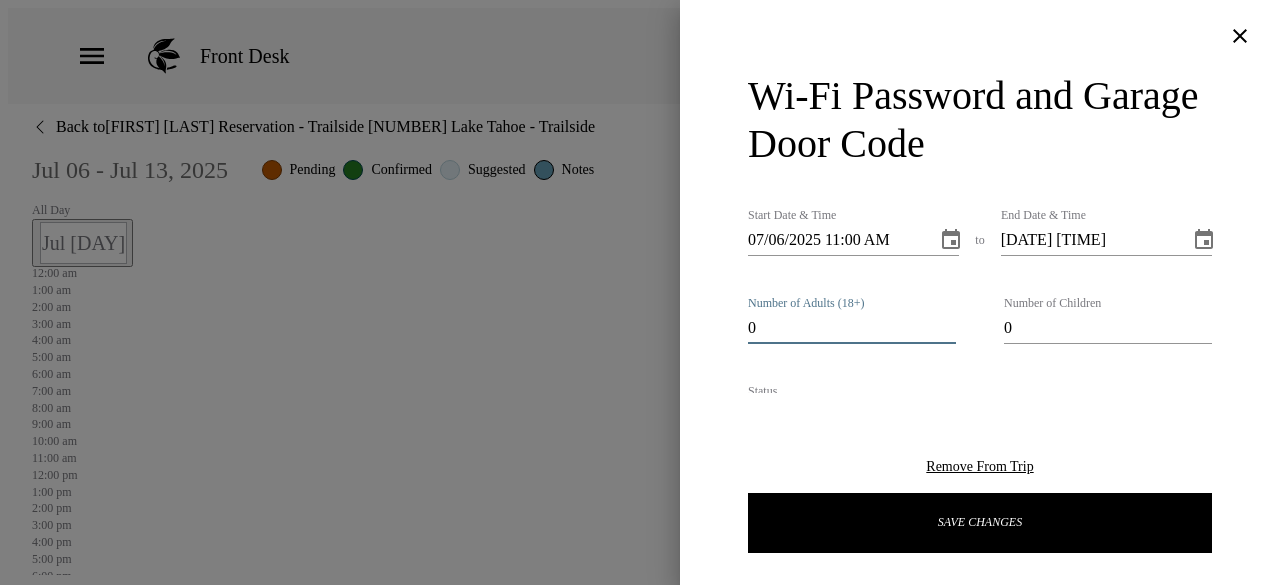 type on "0" 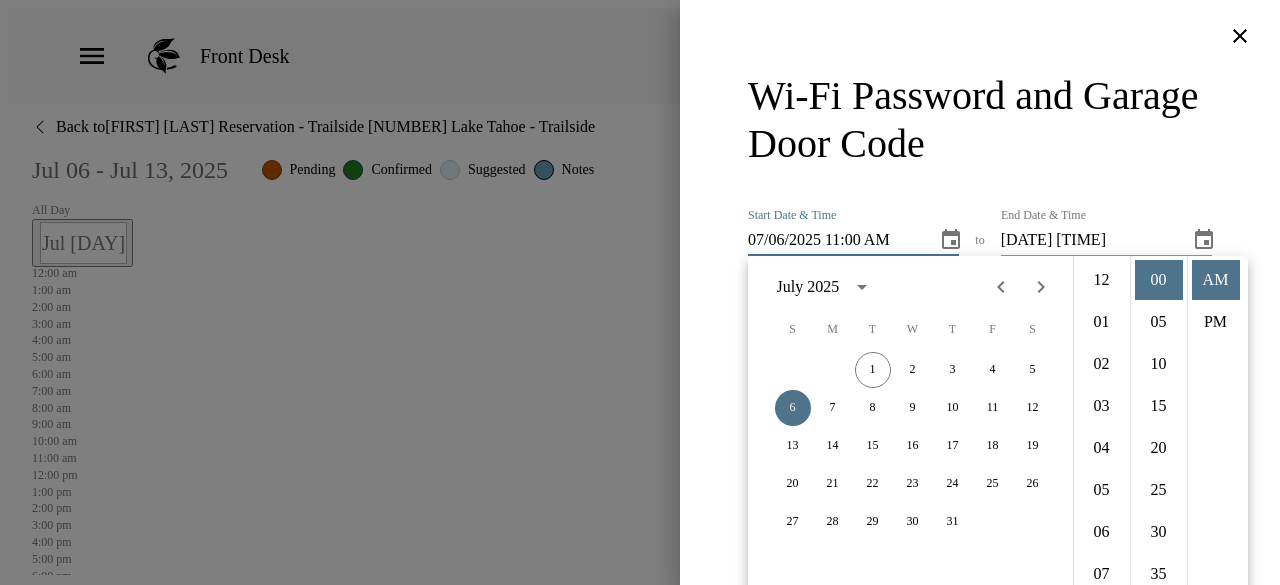 scroll, scrollTop: 462, scrollLeft: 0, axis: vertical 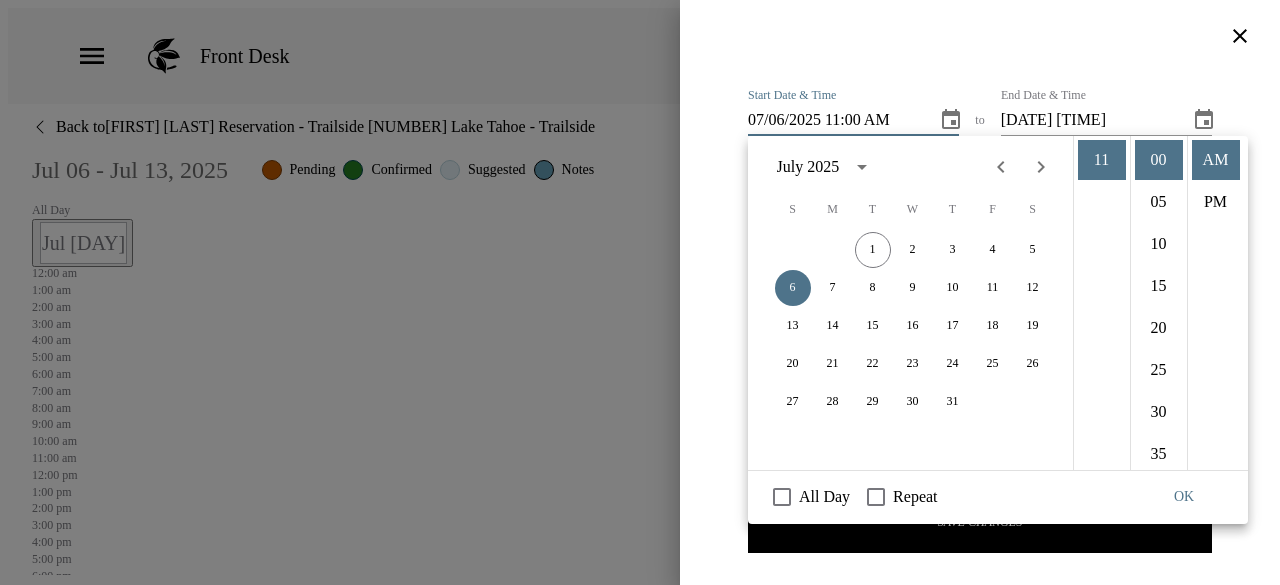 click on "All Day" at bounding box center (782, 497) 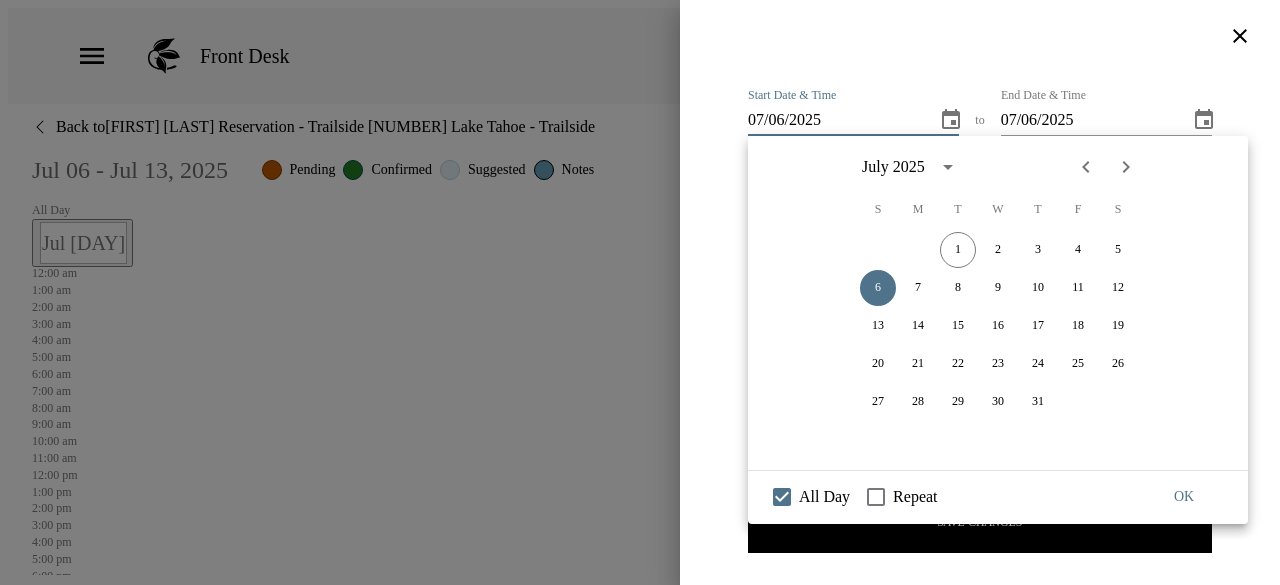 click on "OK" at bounding box center (1184, 497) 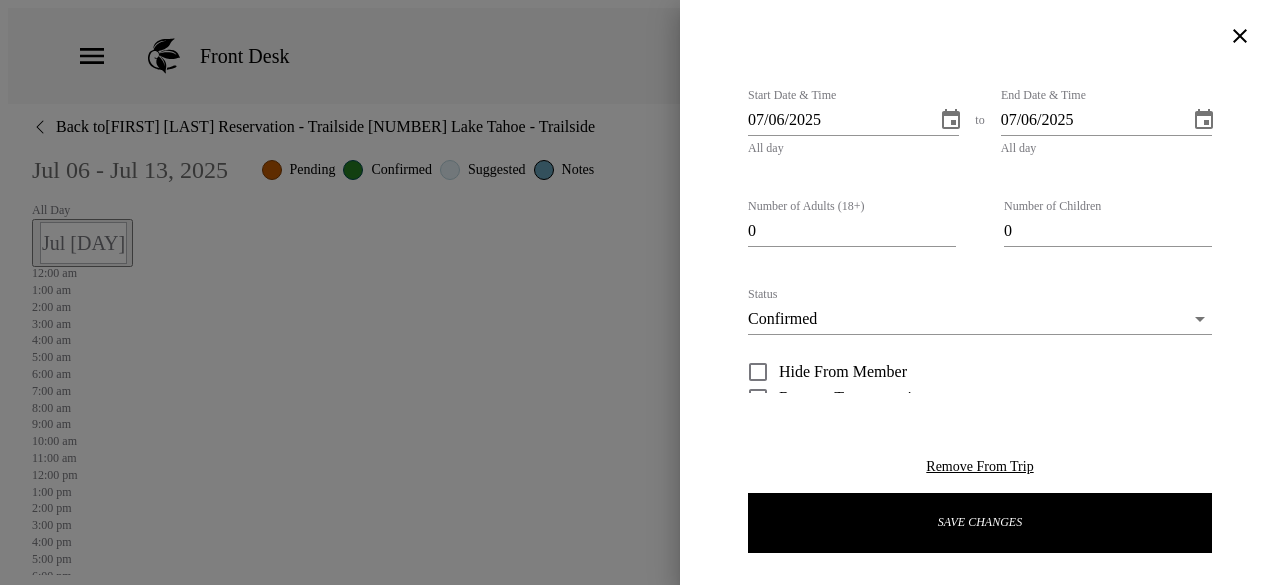 scroll, scrollTop: 370, scrollLeft: 0, axis: vertical 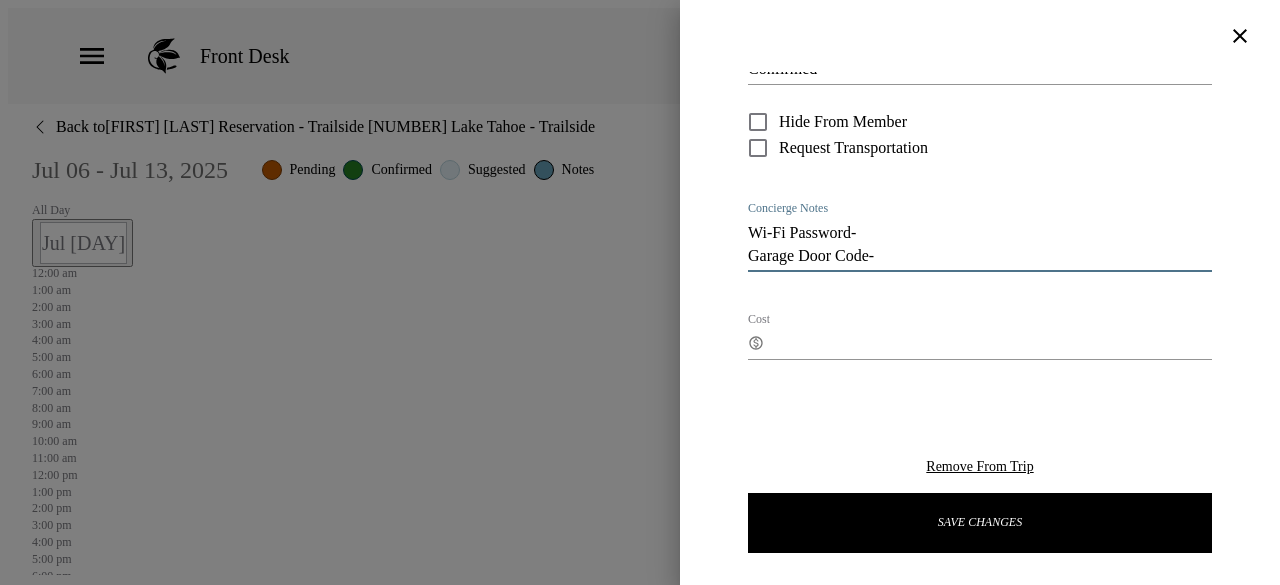 click on "Wi-Fi Password-
Garage Door Code-" at bounding box center (980, 244) 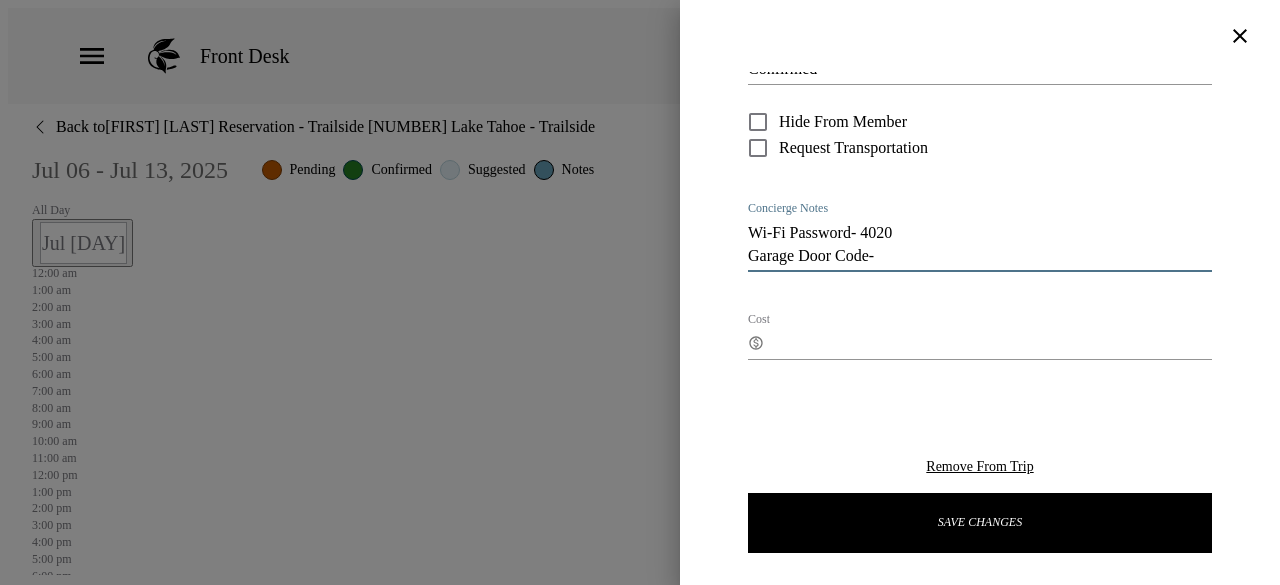 click on "Wi-Fi Password- 4020
Garage Door Code-" at bounding box center (980, 244) 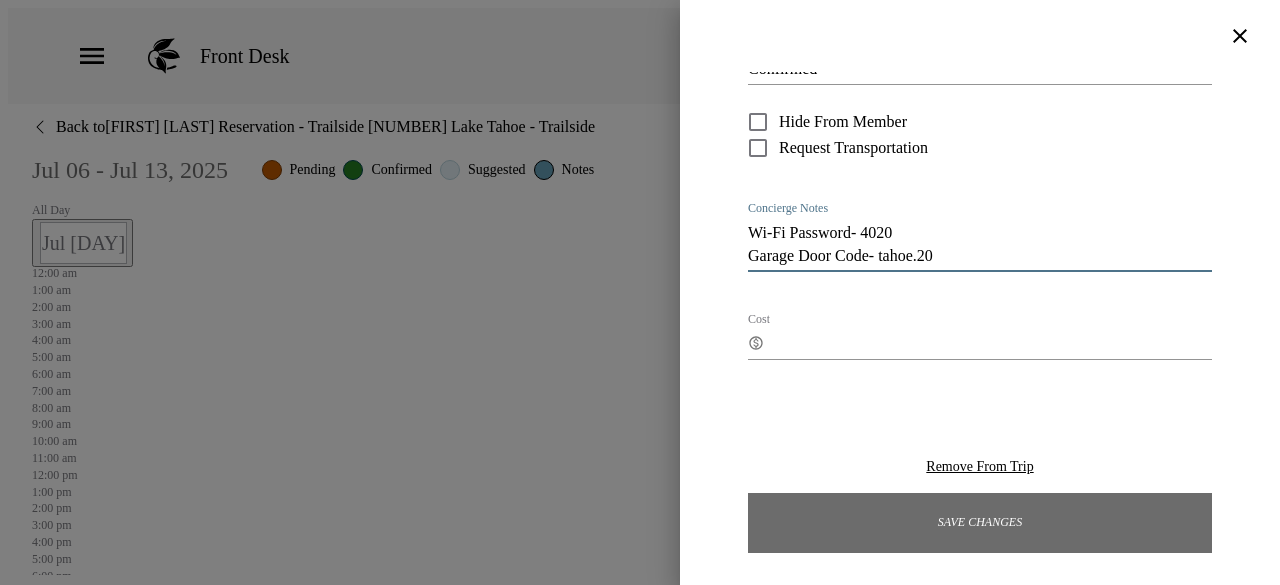 type on "Wi-Fi Password- 4020
Garage Door Code- tahoe.20" 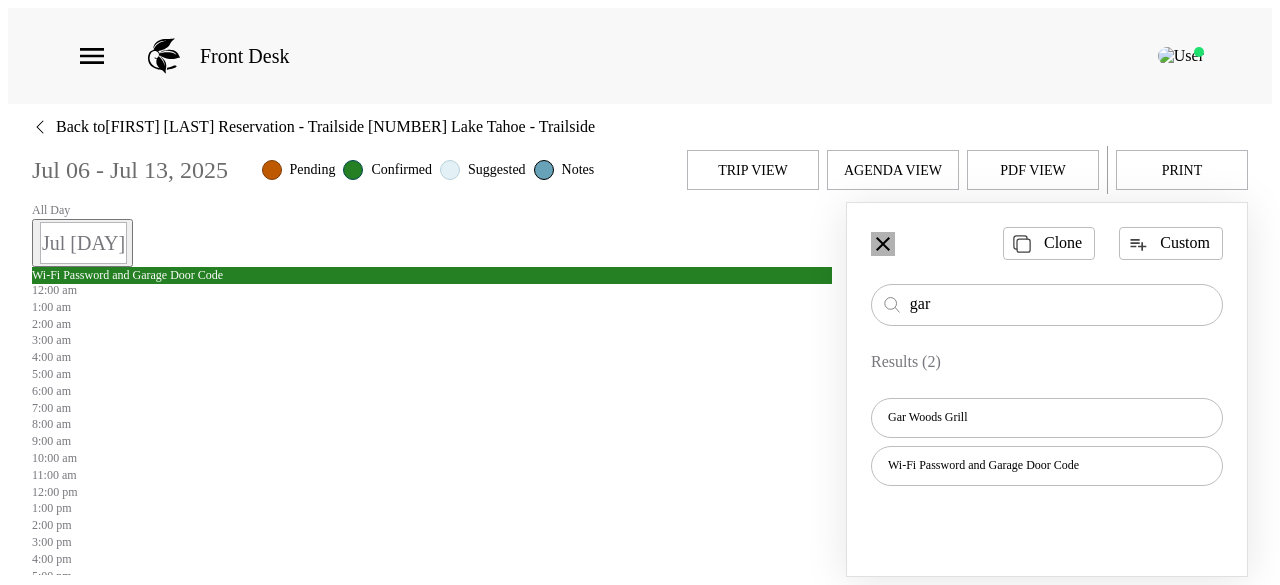click at bounding box center [883, 244] 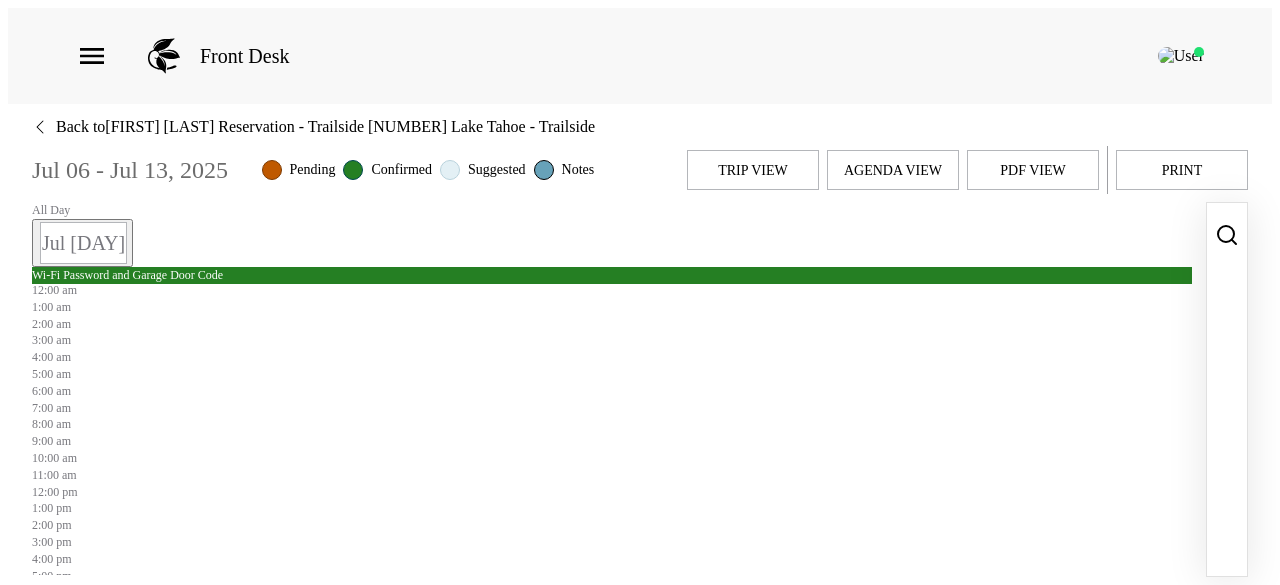scroll, scrollTop: 721, scrollLeft: 0, axis: vertical 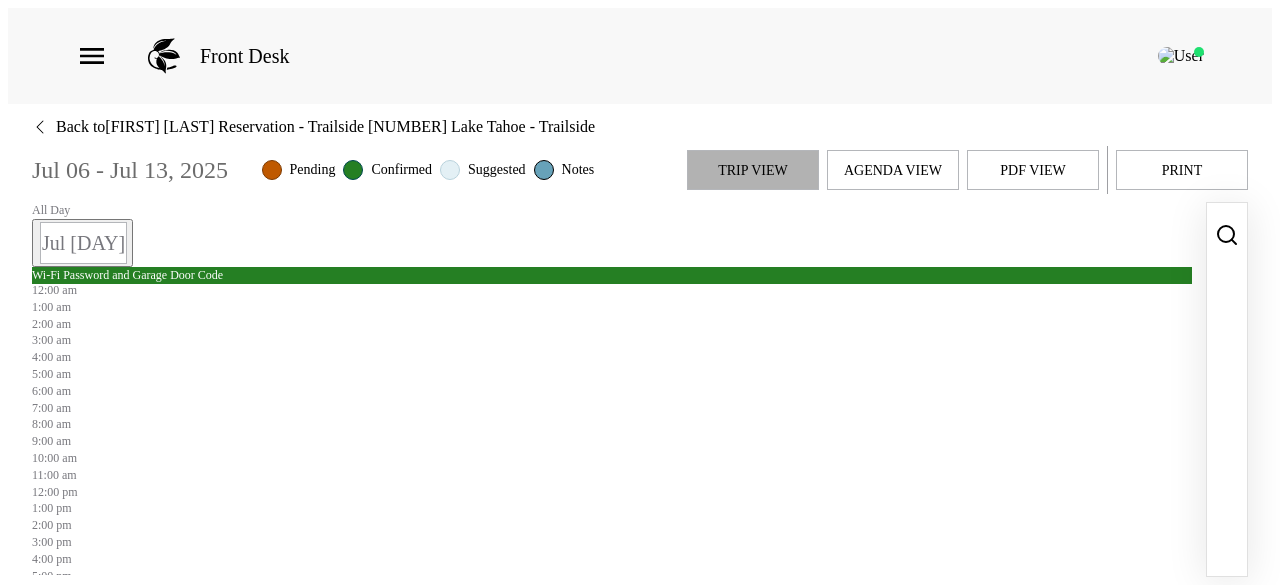 click on "Trip View" at bounding box center [753, 170] 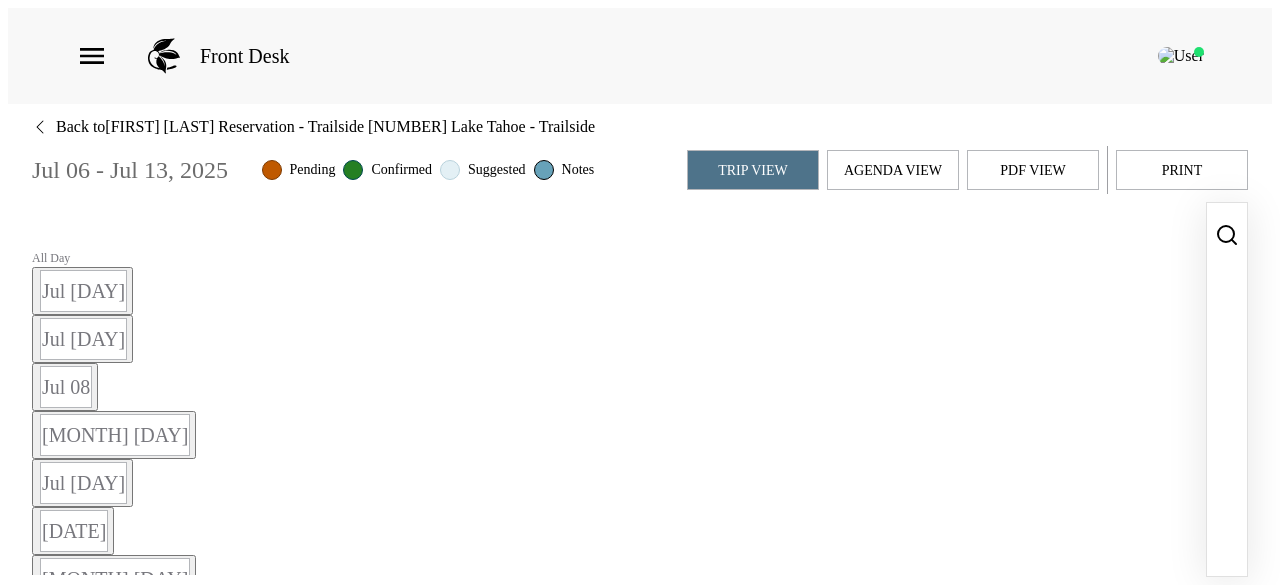 scroll, scrollTop: 960, scrollLeft: 0, axis: vertical 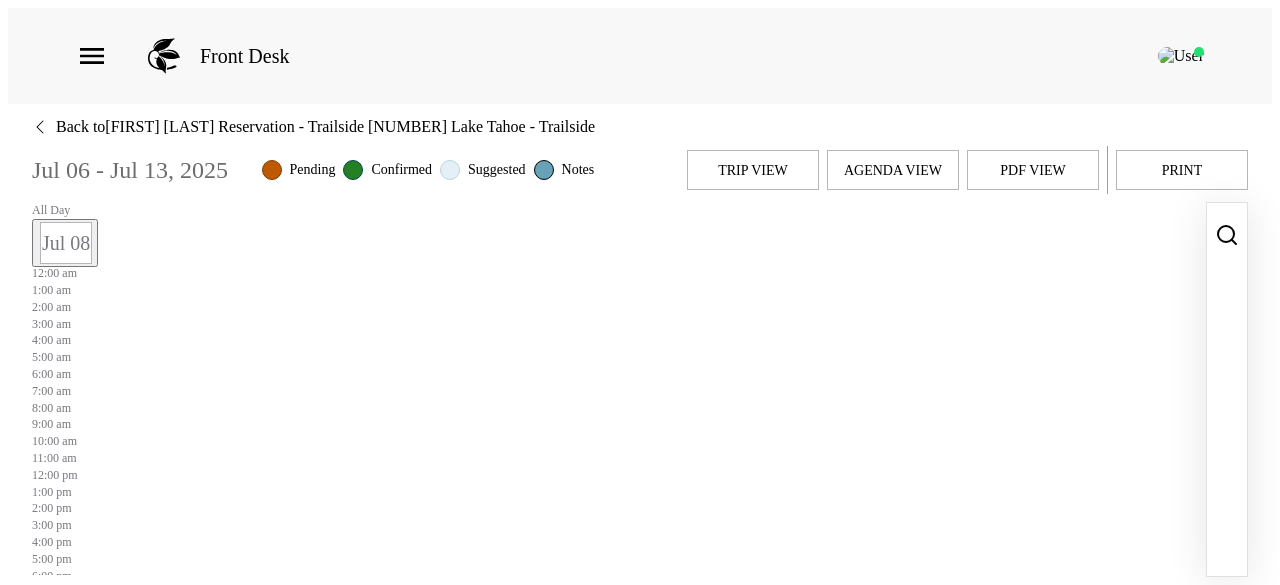 click at bounding box center [1227, 235] 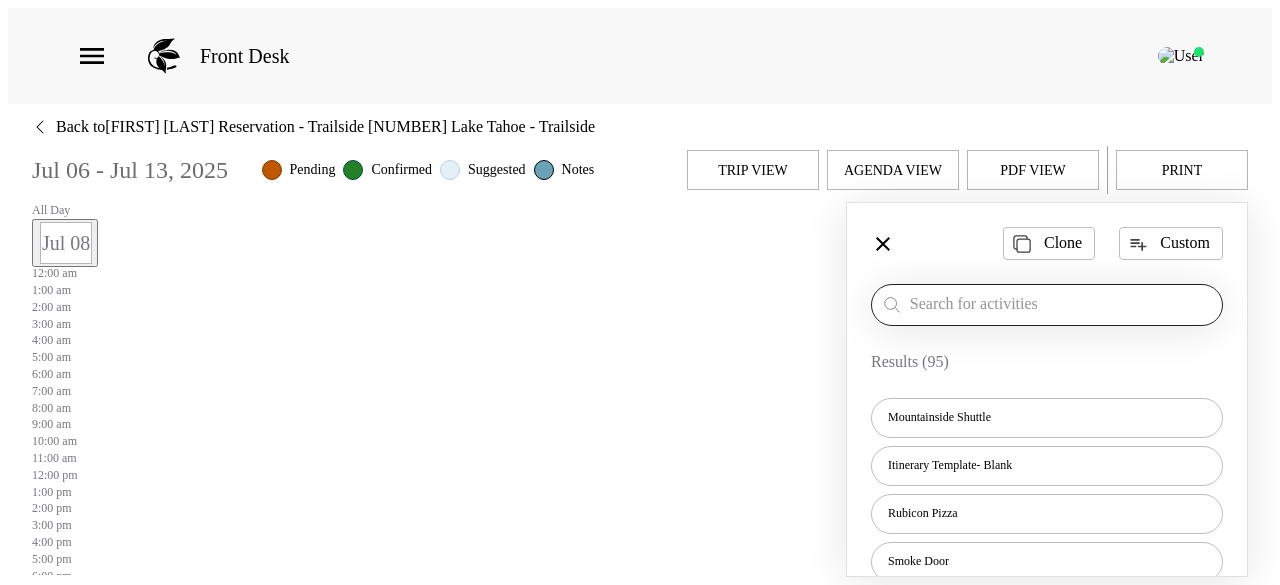 click at bounding box center (1062, 304) 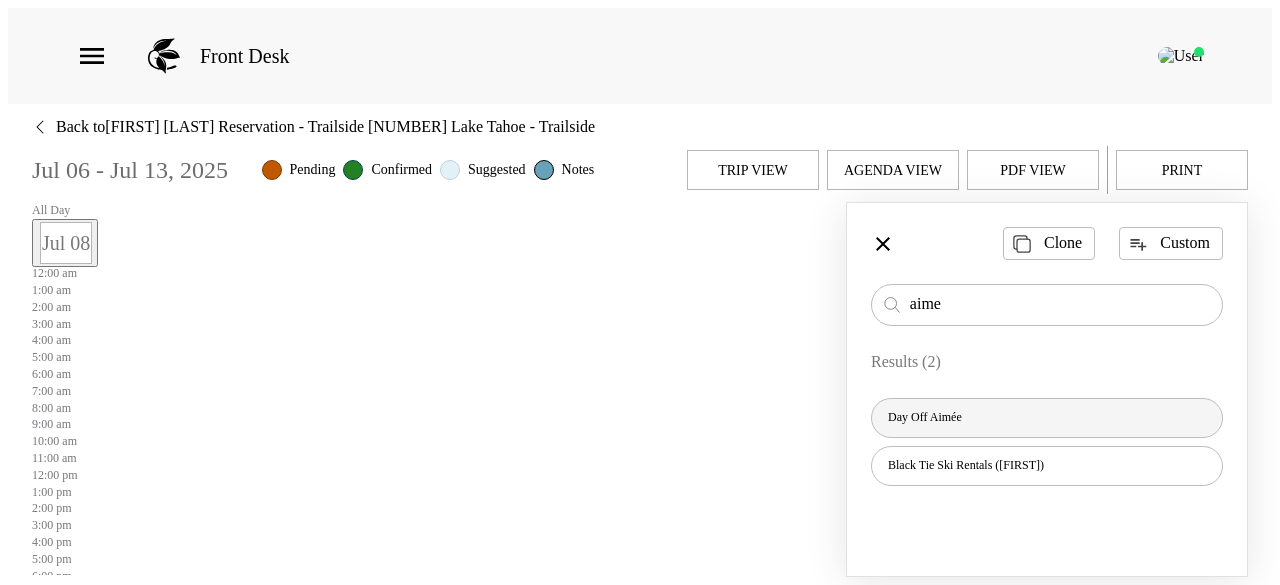 type on "aime" 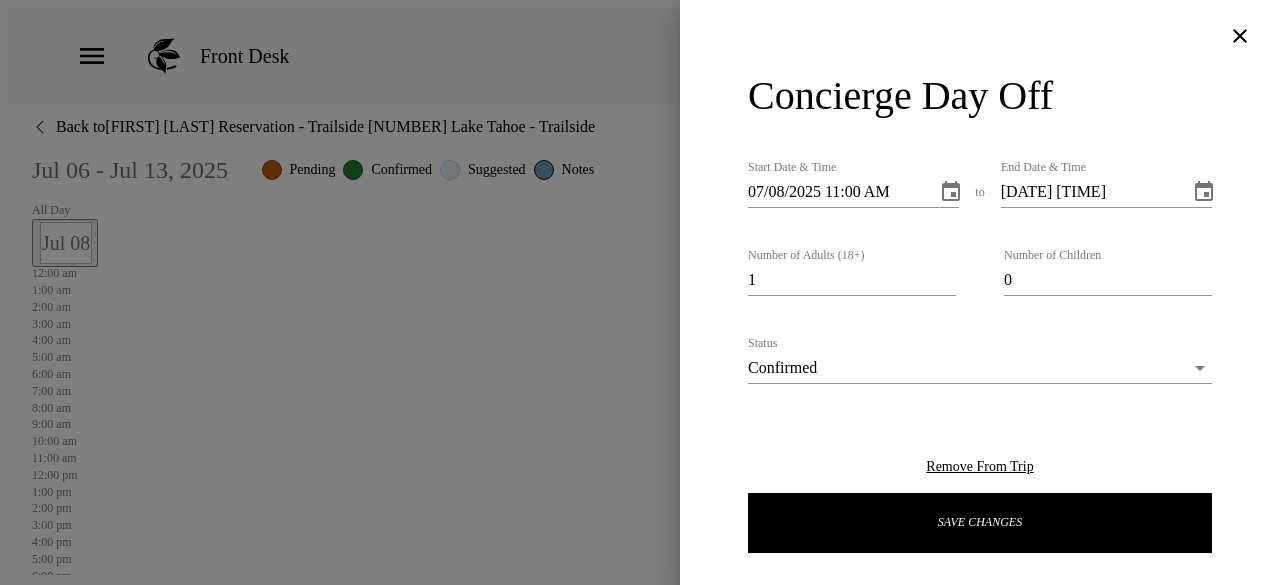 click at bounding box center [951, 191] 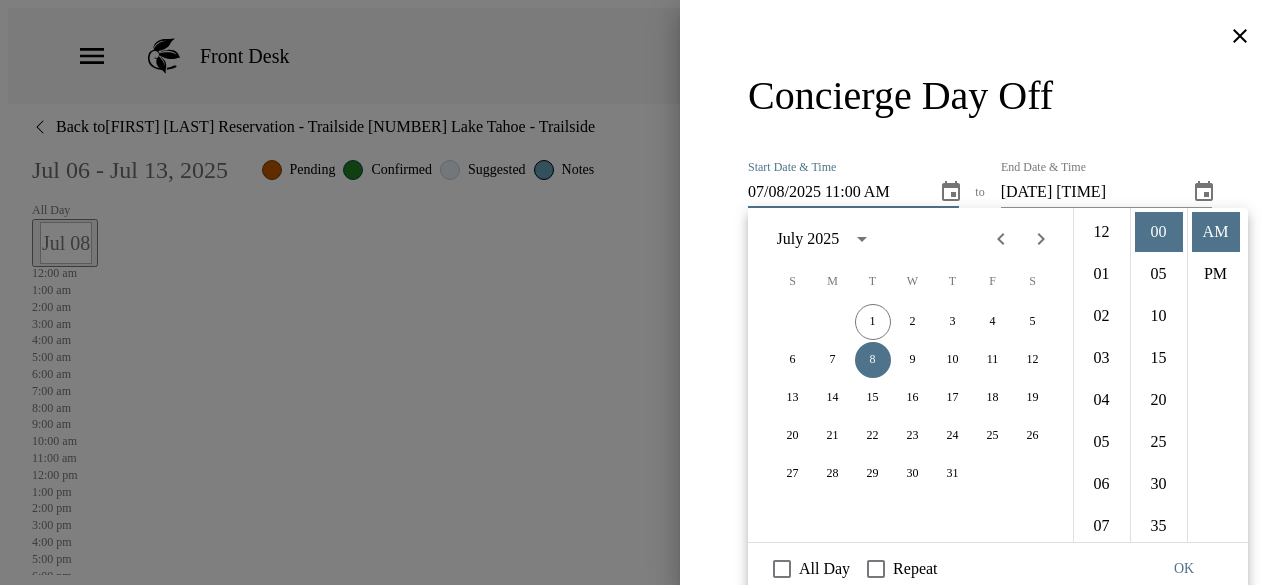 scroll, scrollTop: 462, scrollLeft: 0, axis: vertical 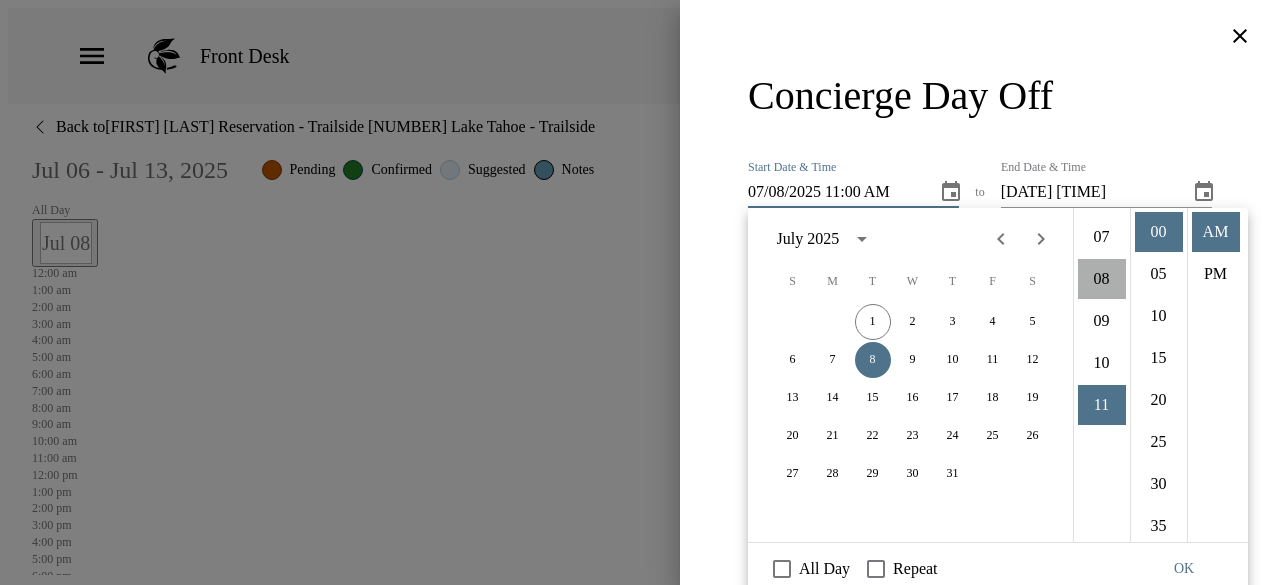 click on "08" at bounding box center [1102, 279] 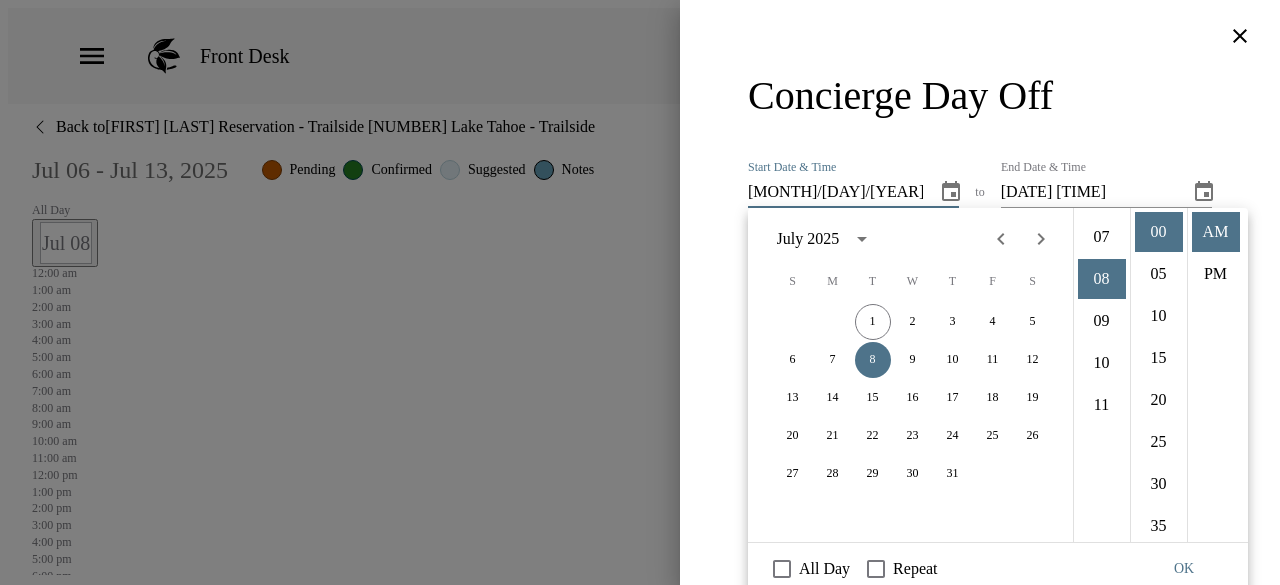 scroll, scrollTop: 336, scrollLeft: 0, axis: vertical 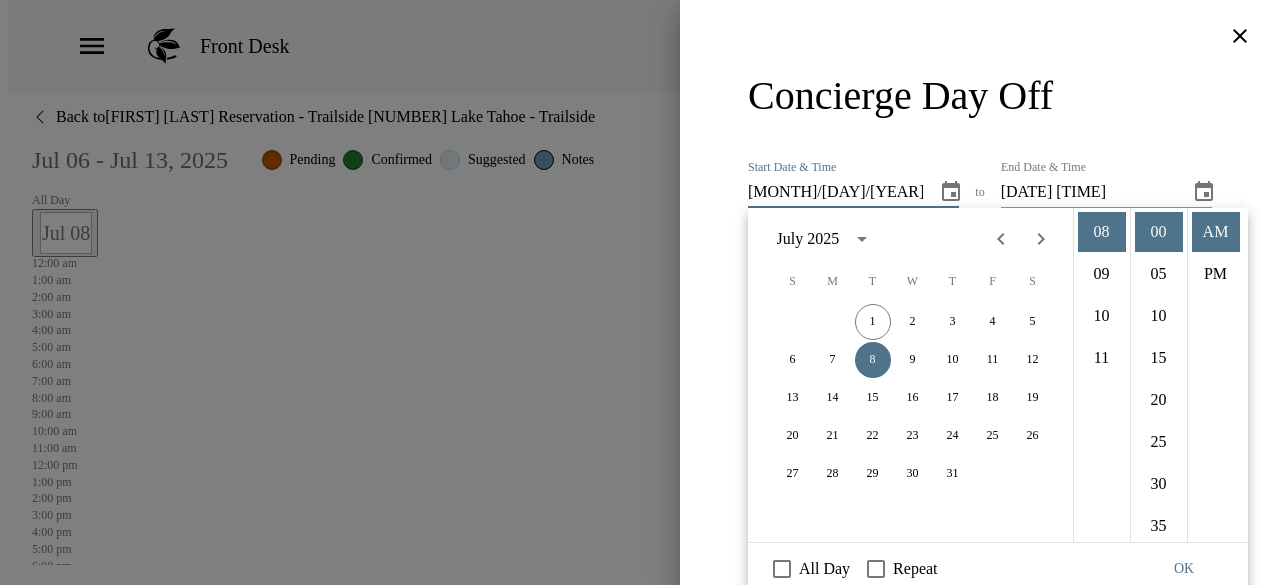 click at bounding box center [951, 191] 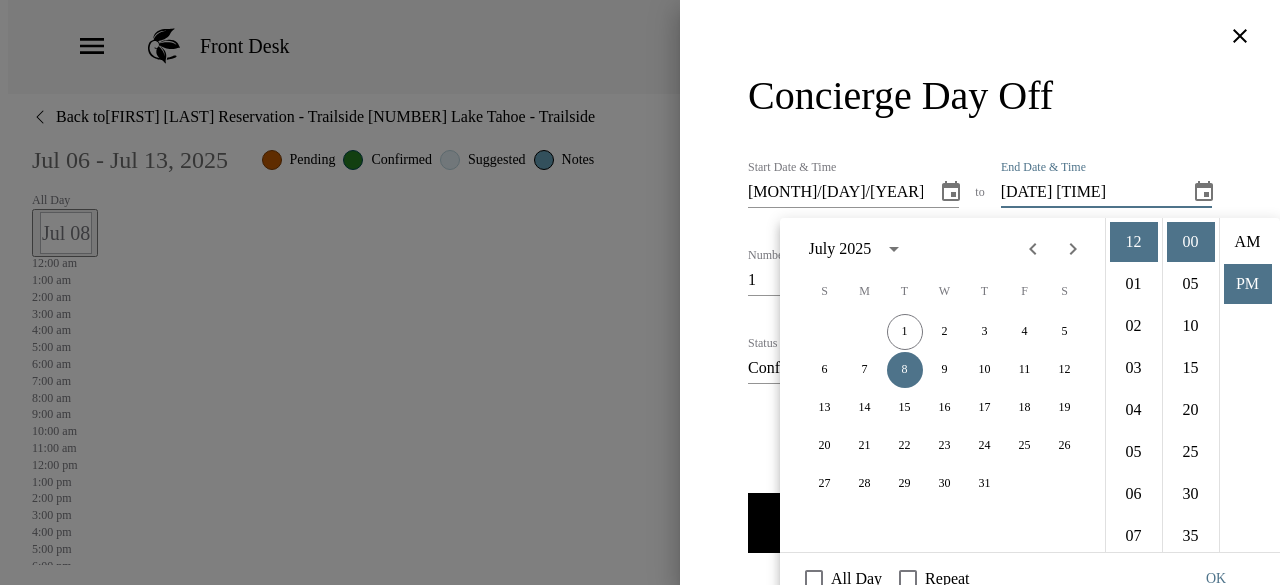 scroll, scrollTop: 20, scrollLeft: 0, axis: vertical 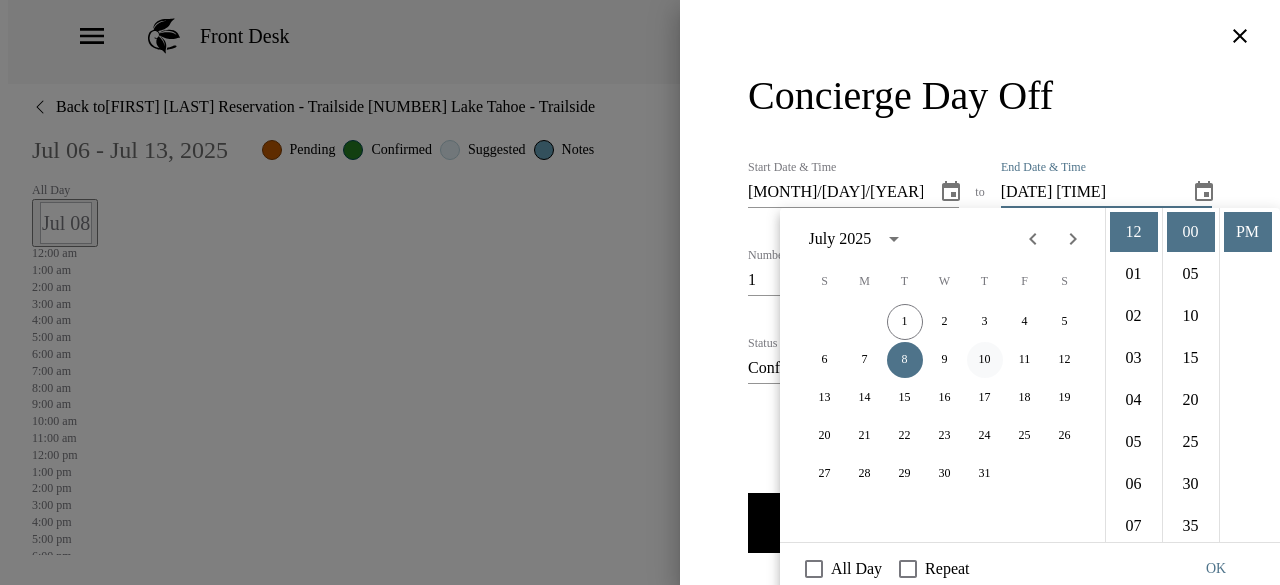 click on "10" at bounding box center (985, 322) 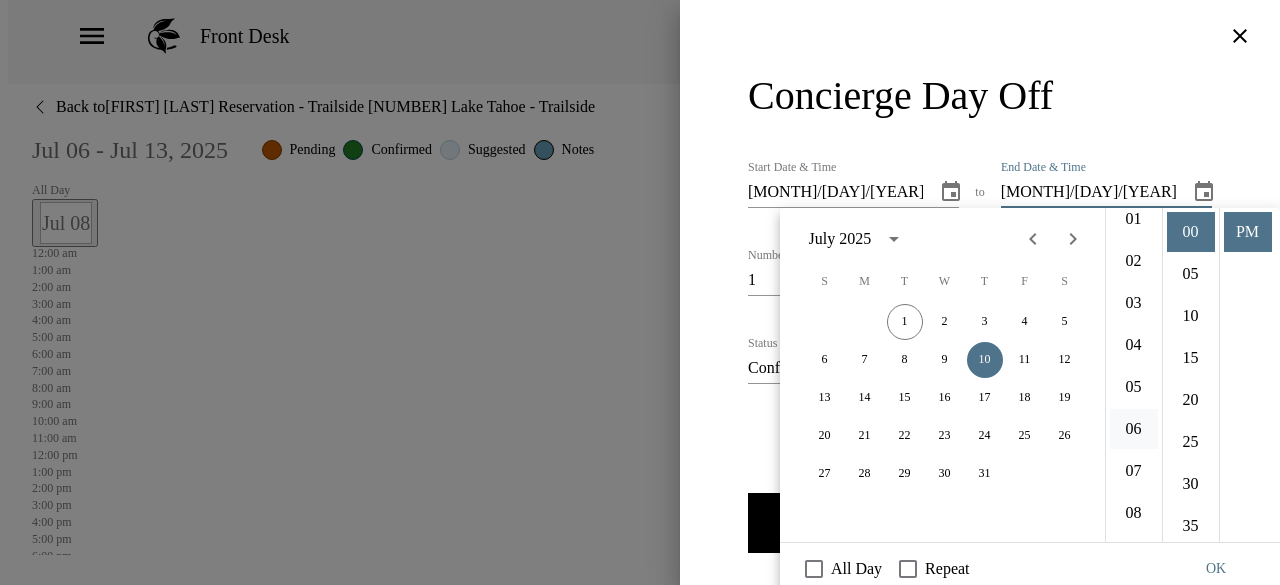 scroll, scrollTop: 64, scrollLeft: 0, axis: vertical 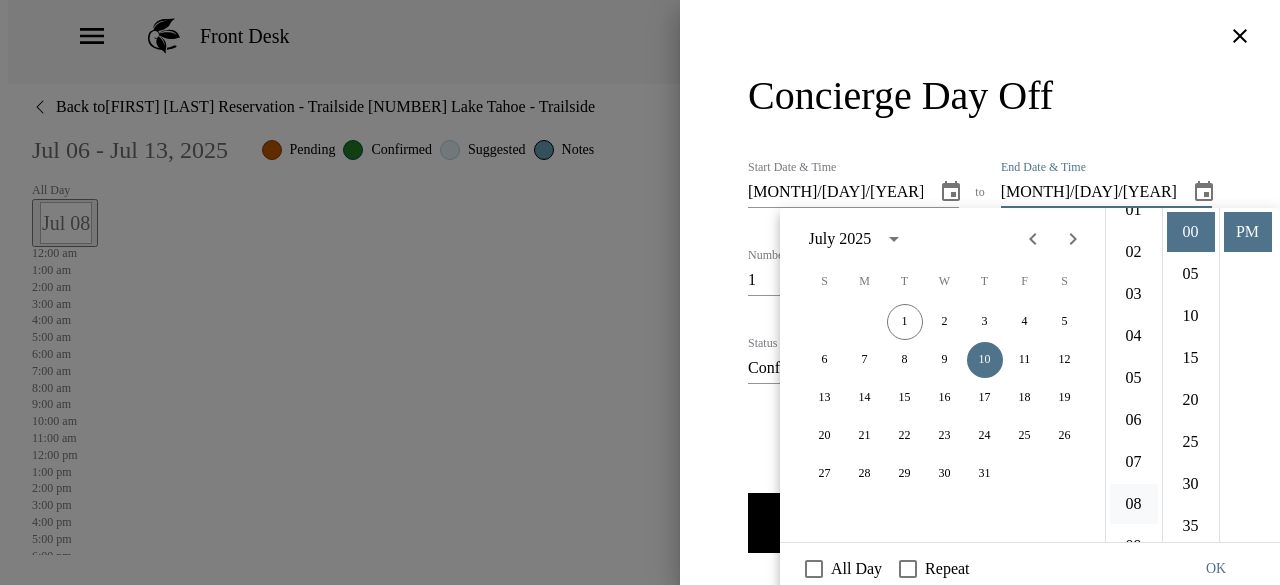 click on "08" at bounding box center [1134, 504] 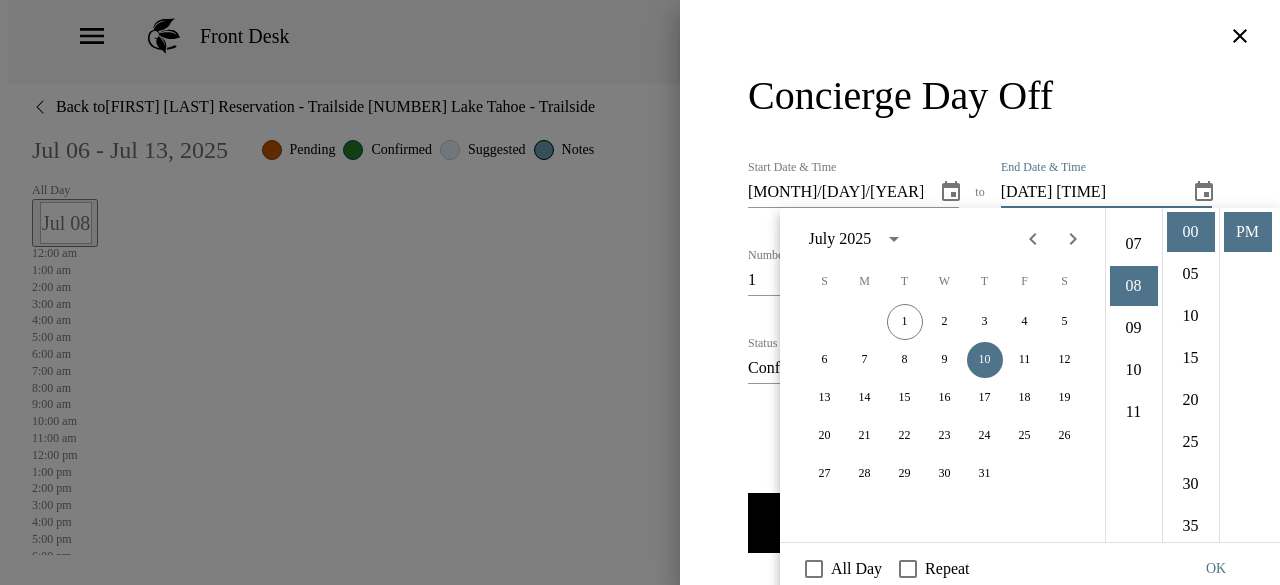 scroll, scrollTop: 336, scrollLeft: 0, axis: vertical 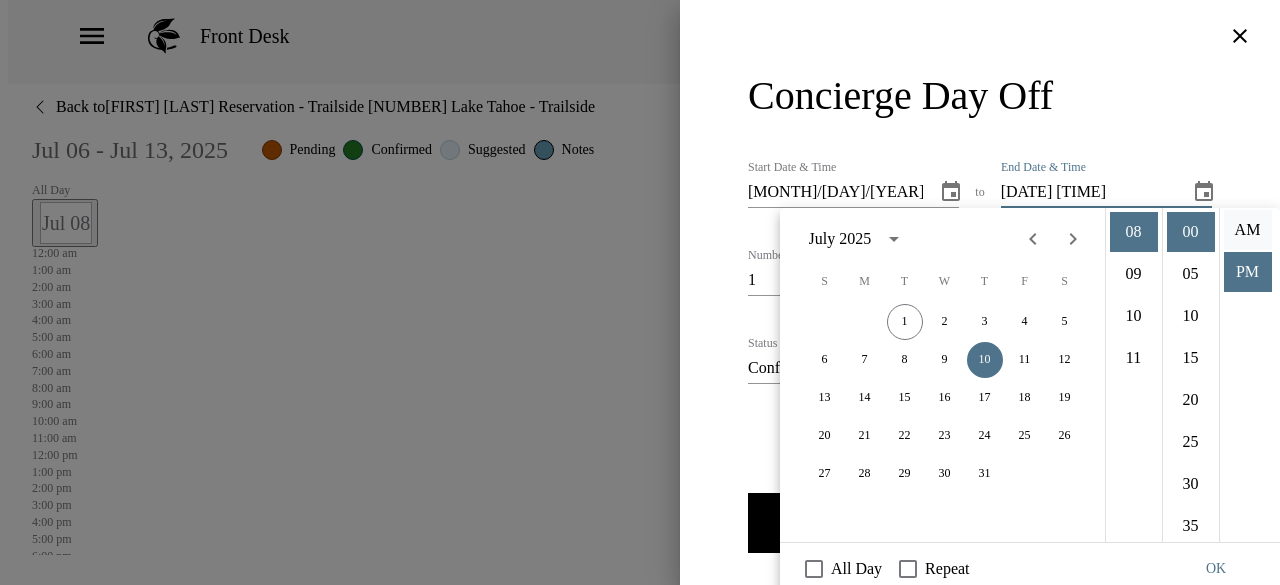 click on "AM" at bounding box center (1248, 230) 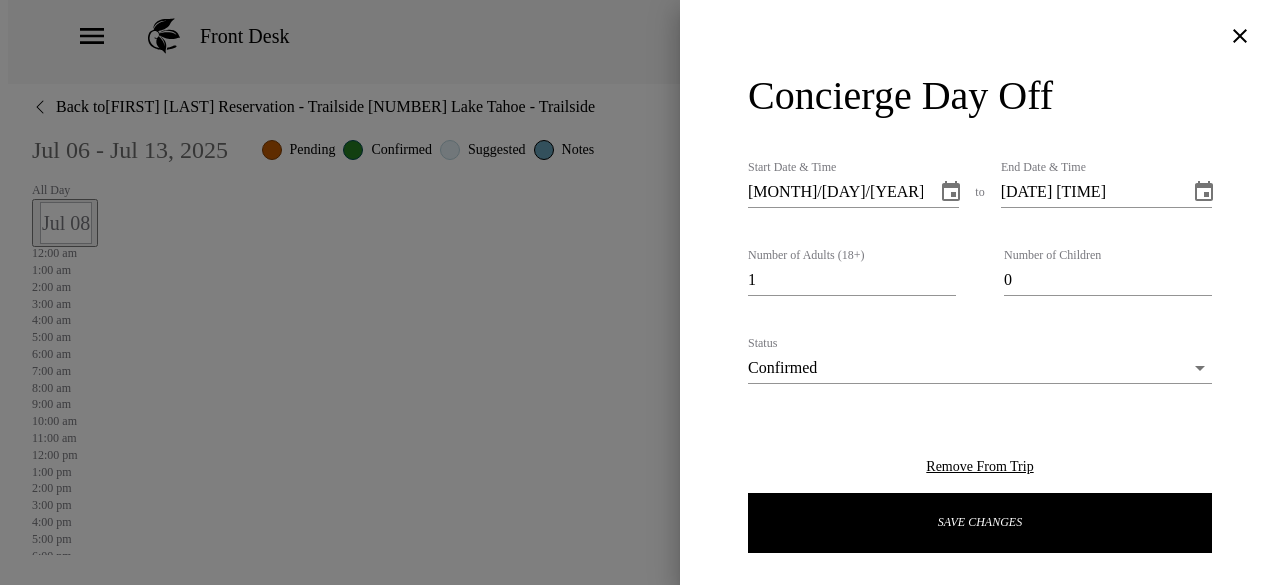 scroll, scrollTop: 0, scrollLeft: 0, axis: both 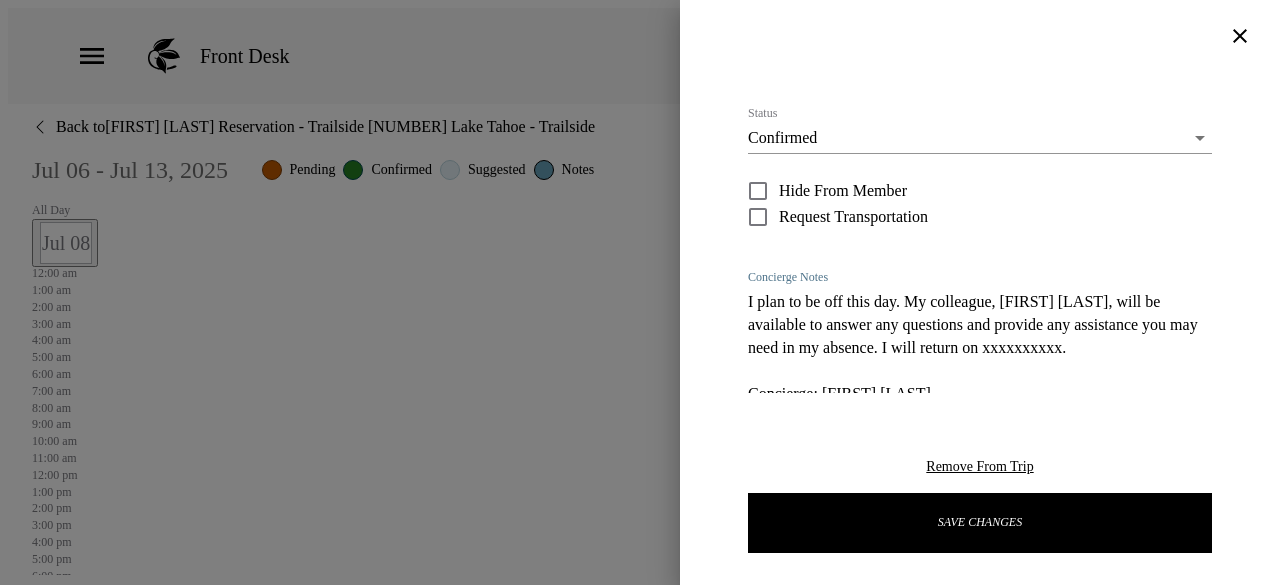 click on "I plan to be off this day. My colleague, [FIRST] [LAST], will be available to answer any questions and provide any assistance you may need in my absence. I will return on xxxxxxxxxx.
Concierge: [FIRST] [LAST]
Phone: [PHONE]
Email: [EMAIL]" at bounding box center (980, 382) 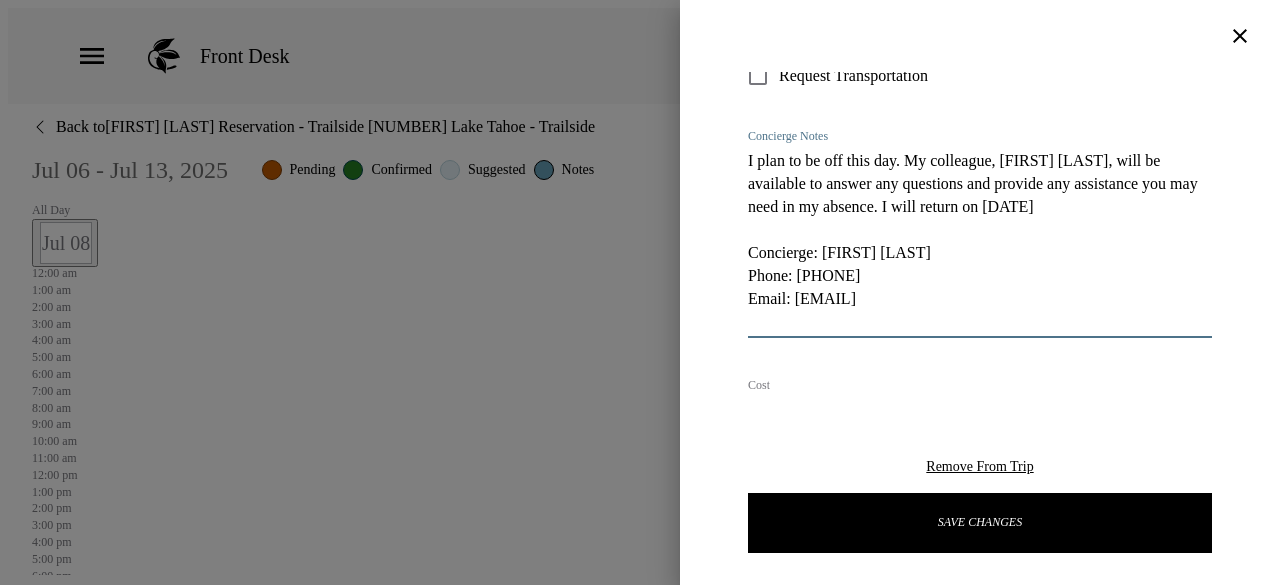 scroll, scrollTop: 372, scrollLeft: 0, axis: vertical 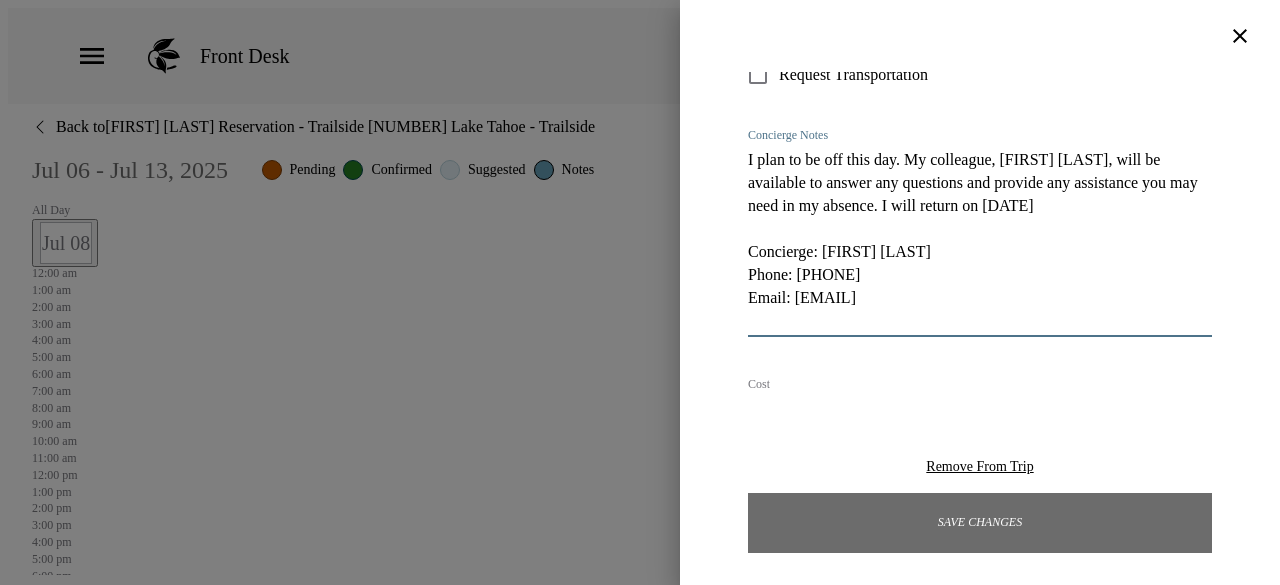 type on "I plan to be off this day. My colleague, [FIRST] [LAST], will be available to answer any questions and provide any assistance you may need in my absence. I will return on [DATE]
Concierge: [FIRST] [LAST]
Phone: [PHONE]
Email: [EMAIL]" 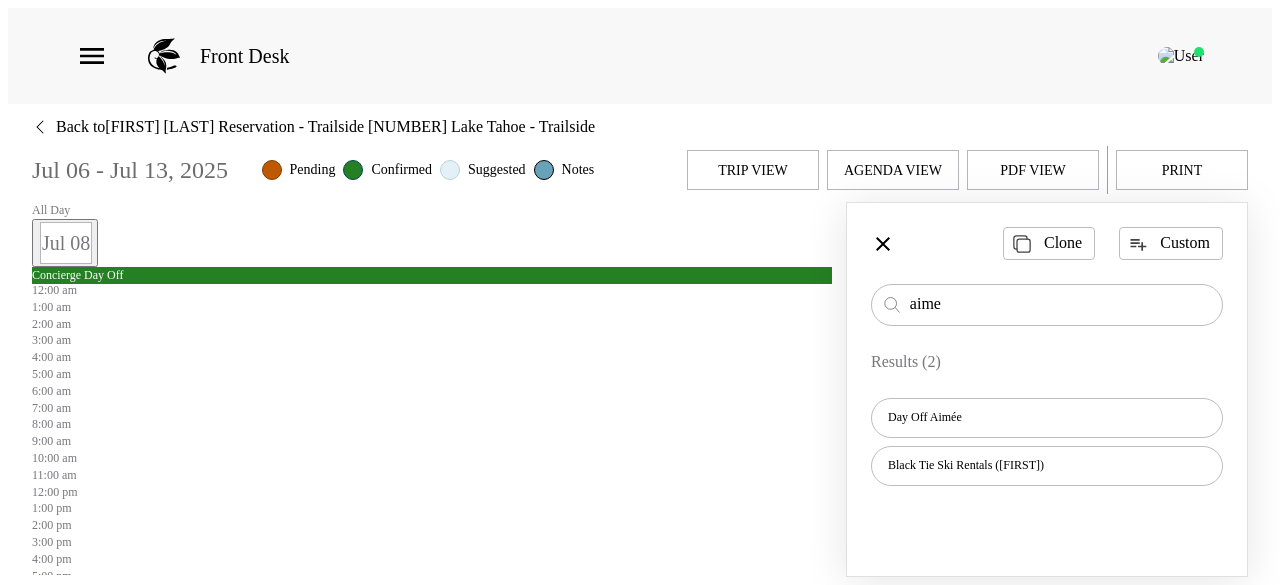click on "Trip View" at bounding box center (753, 170) 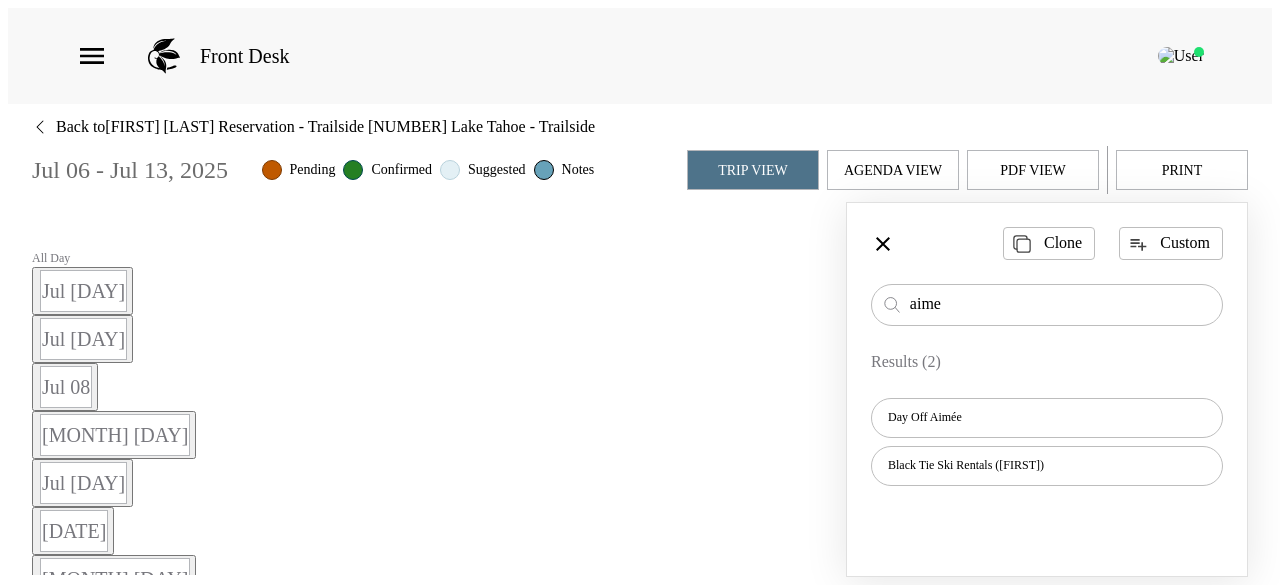 scroll, scrollTop: 480, scrollLeft: 0, axis: vertical 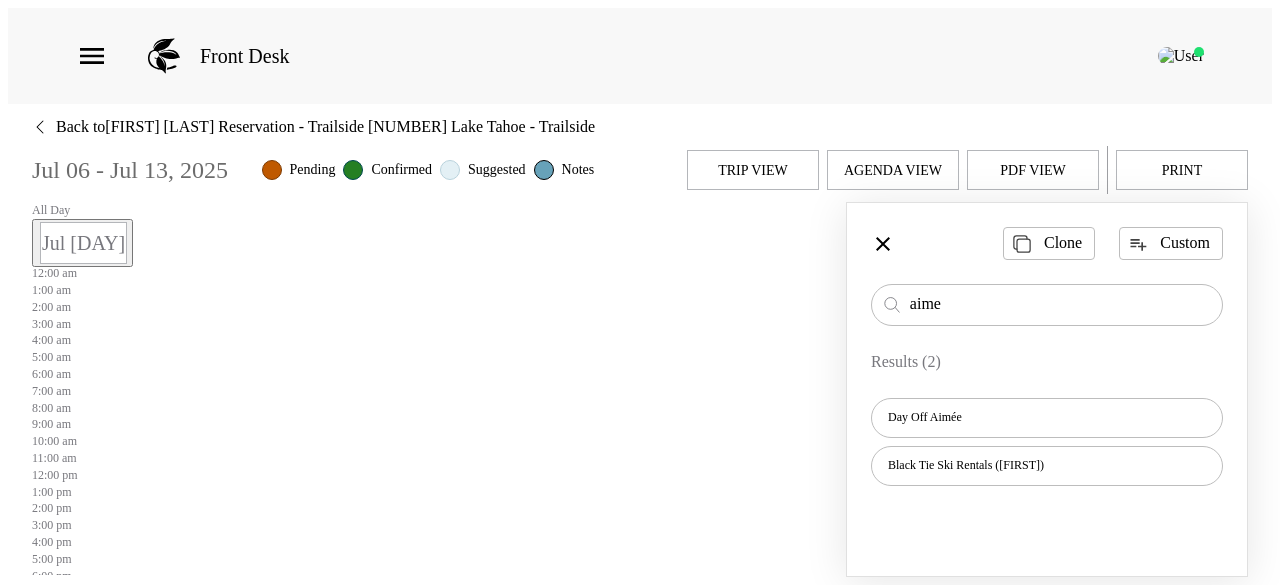 drag, startPoint x: 982, startPoint y: 296, endPoint x: 698, endPoint y: 337, distance: 286.94424 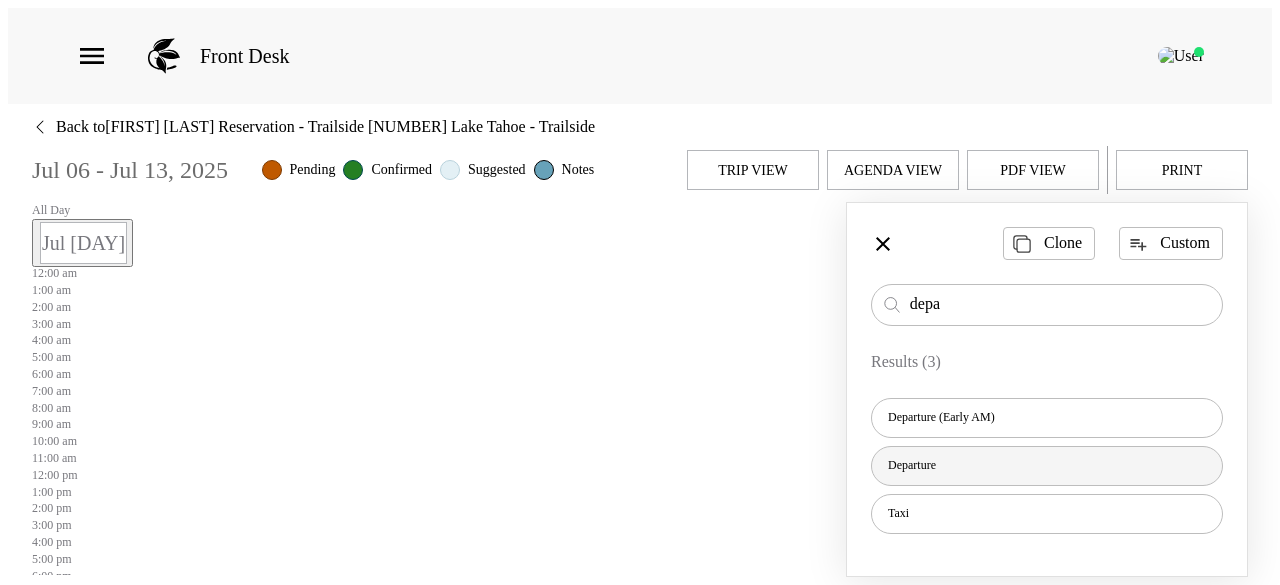 type on "depa" 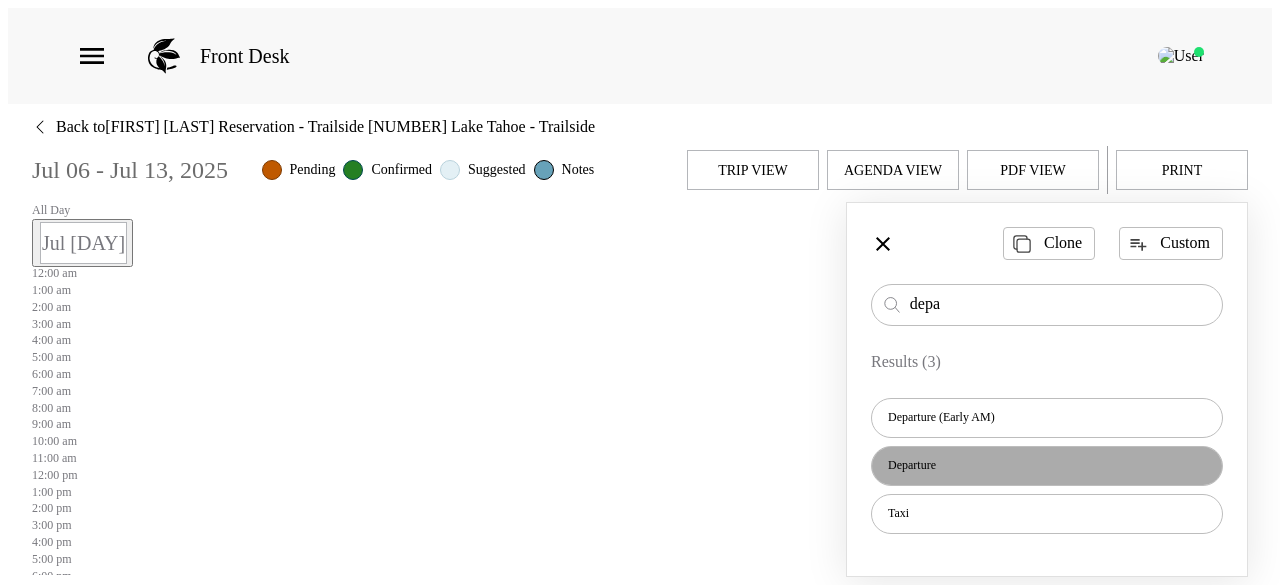 click on "Departure" at bounding box center (941, 417) 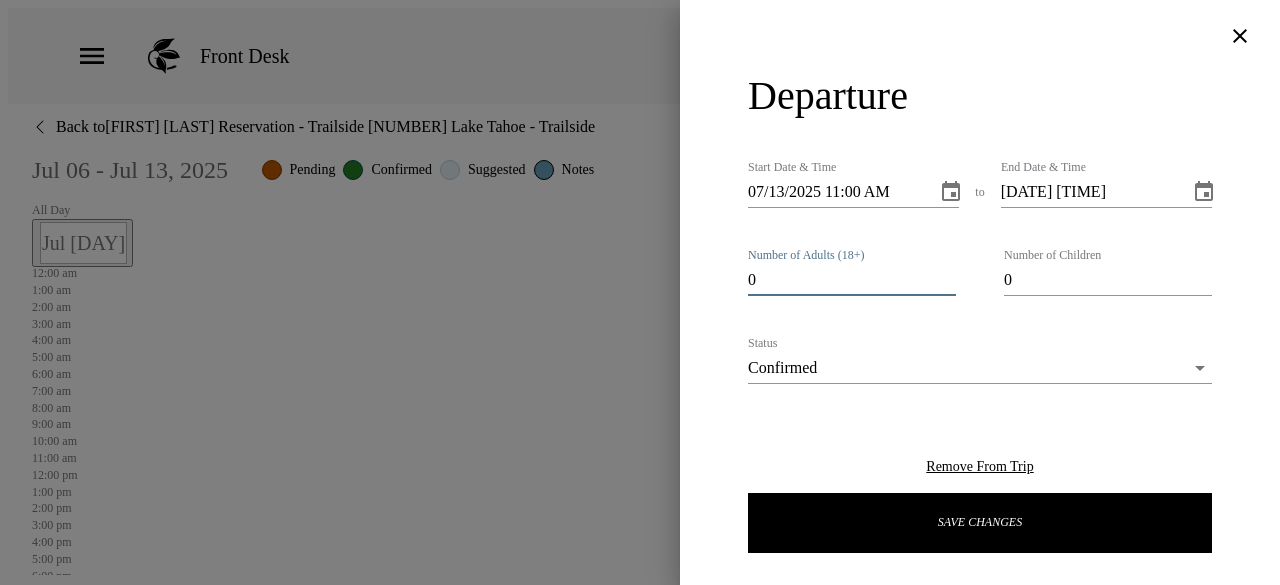 type on "0" 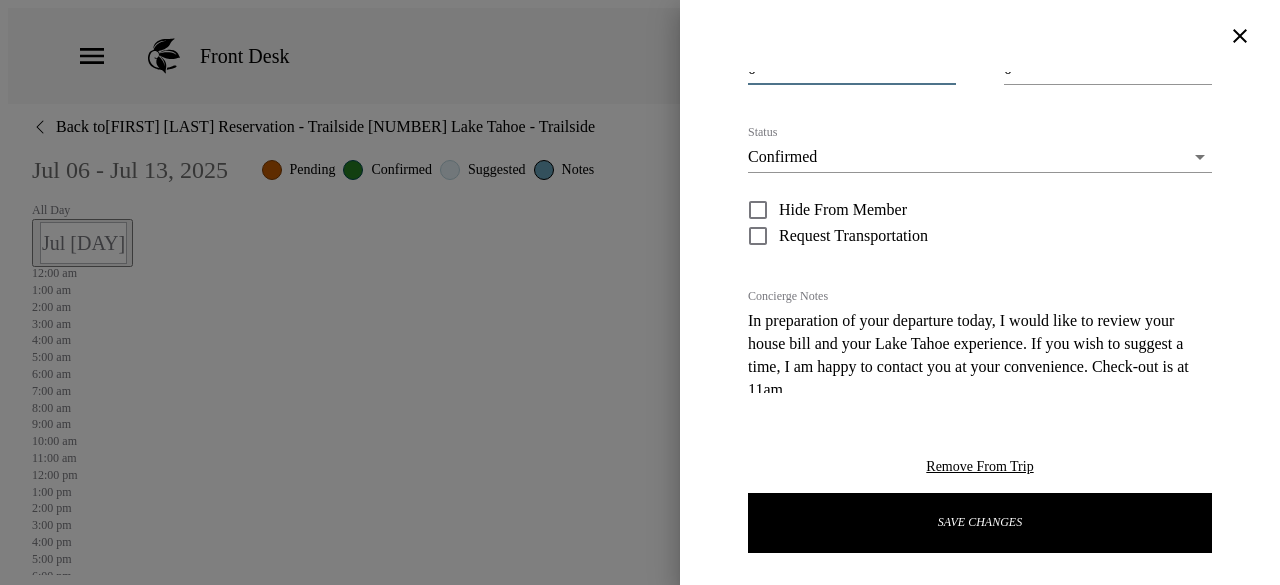 scroll, scrollTop: 428, scrollLeft: 0, axis: vertical 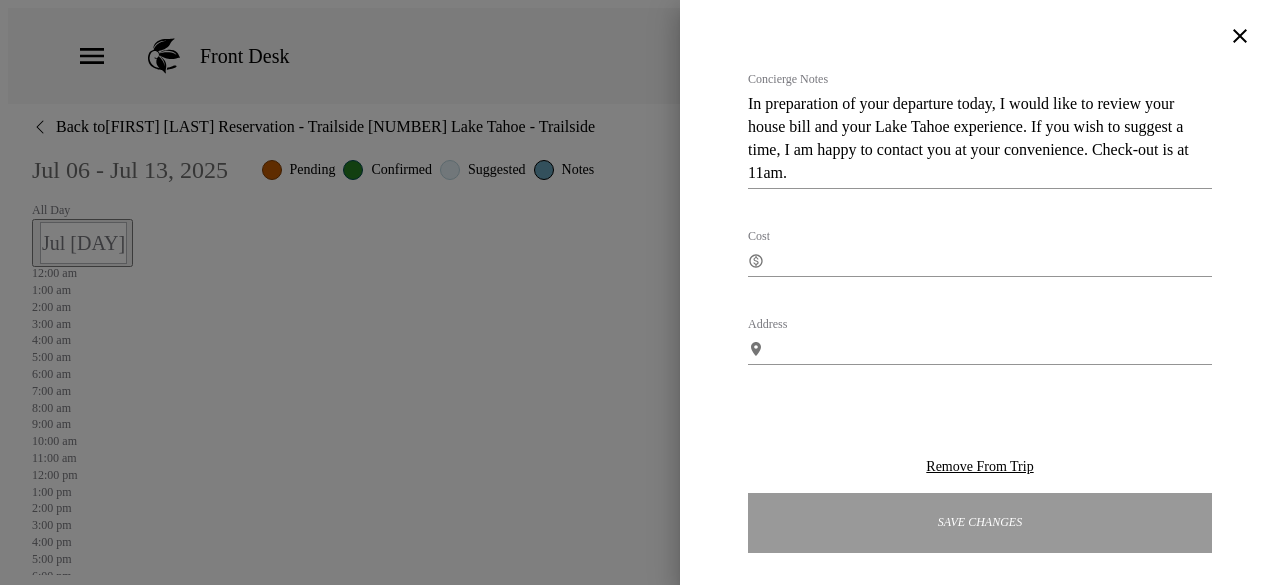 click on "Save Changes" at bounding box center (980, 523) 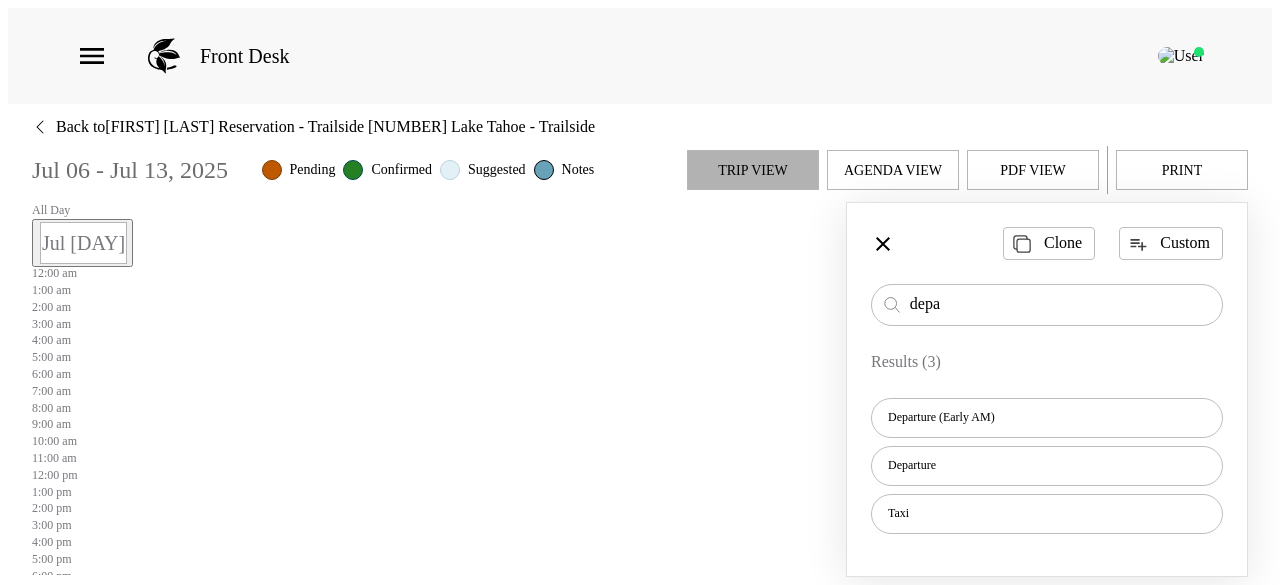 click on "Trip View" at bounding box center (753, 170) 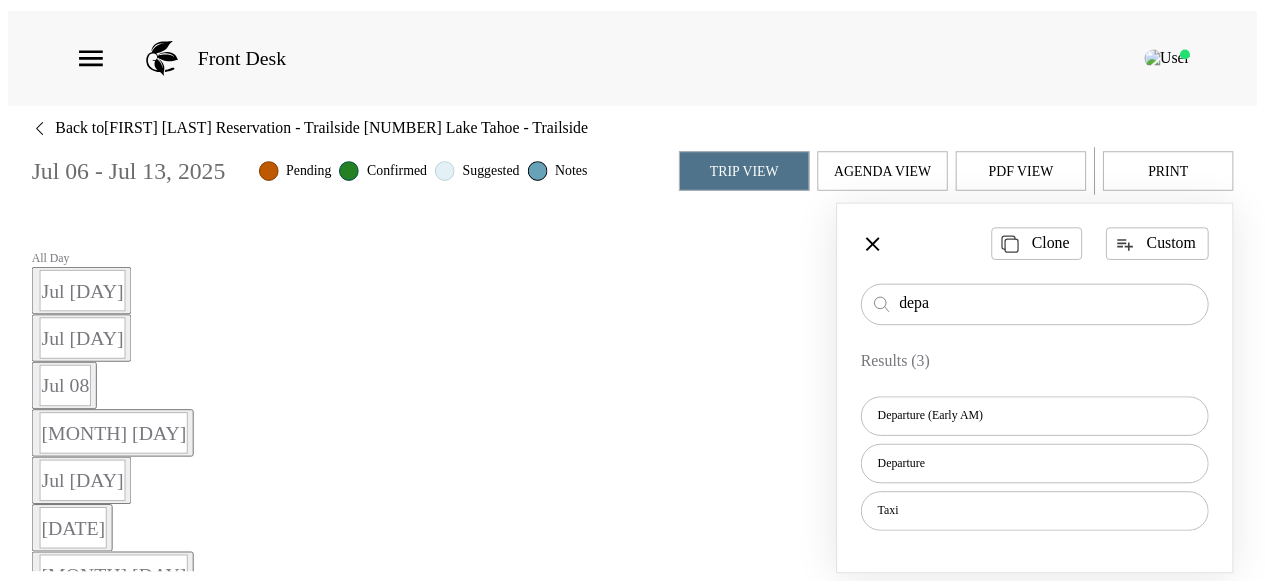 scroll, scrollTop: 480, scrollLeft: 0, axis: vertical 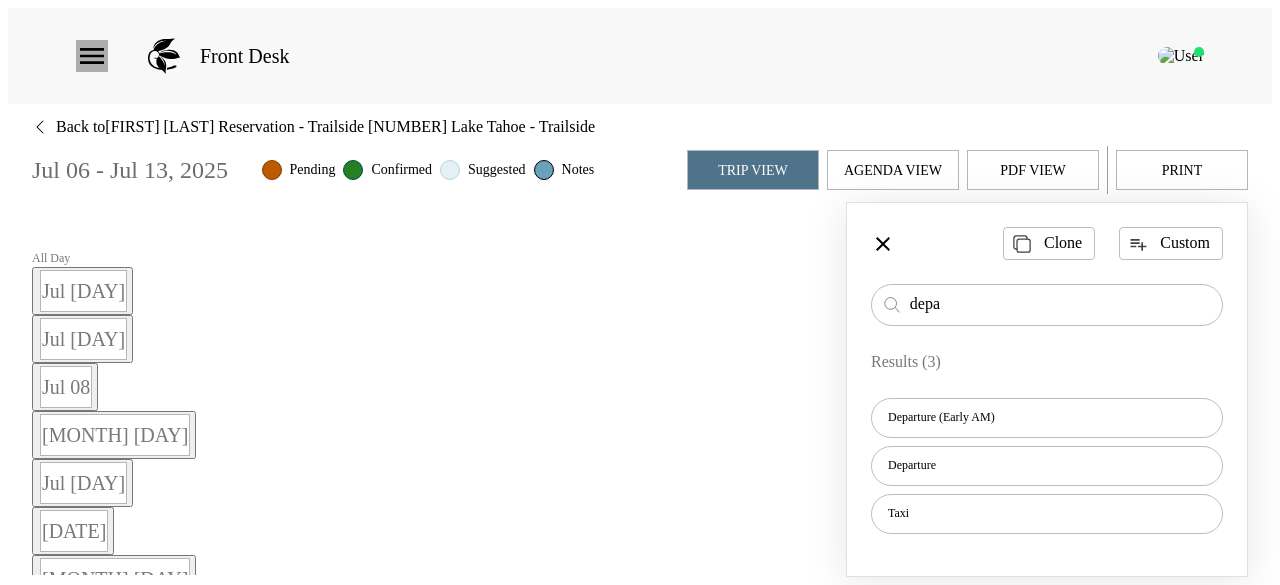 click at bounding box center (92, 56) 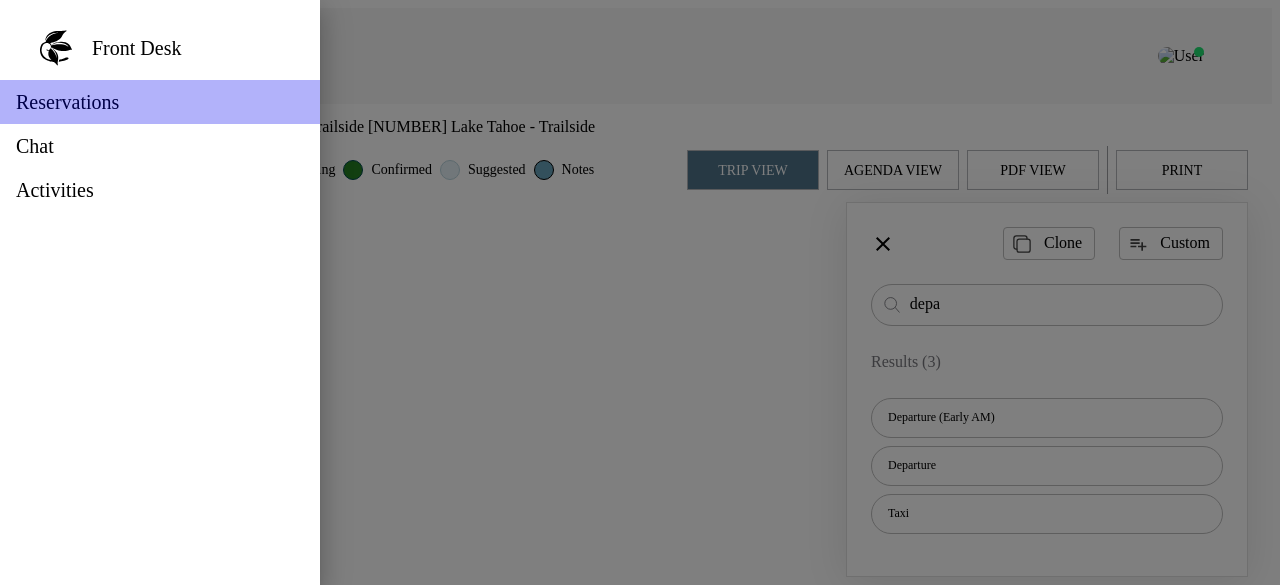 click on "Reservations" at bounding box center (67, 102) 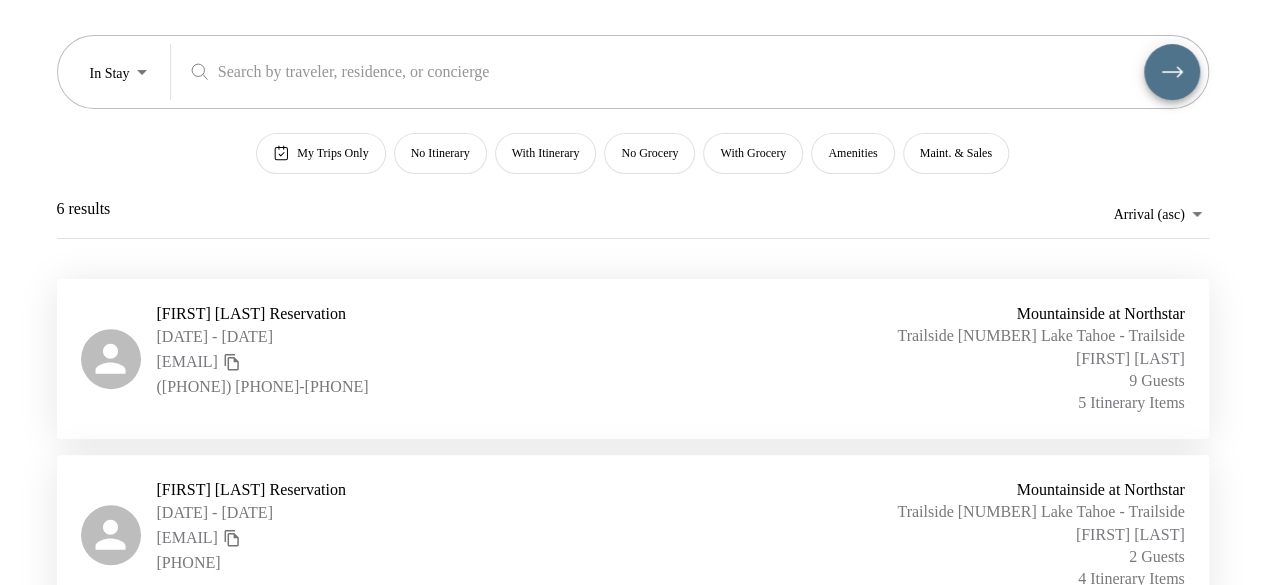 scroll, scrollTop: 146, scrollLeft: 0, axis: vertical 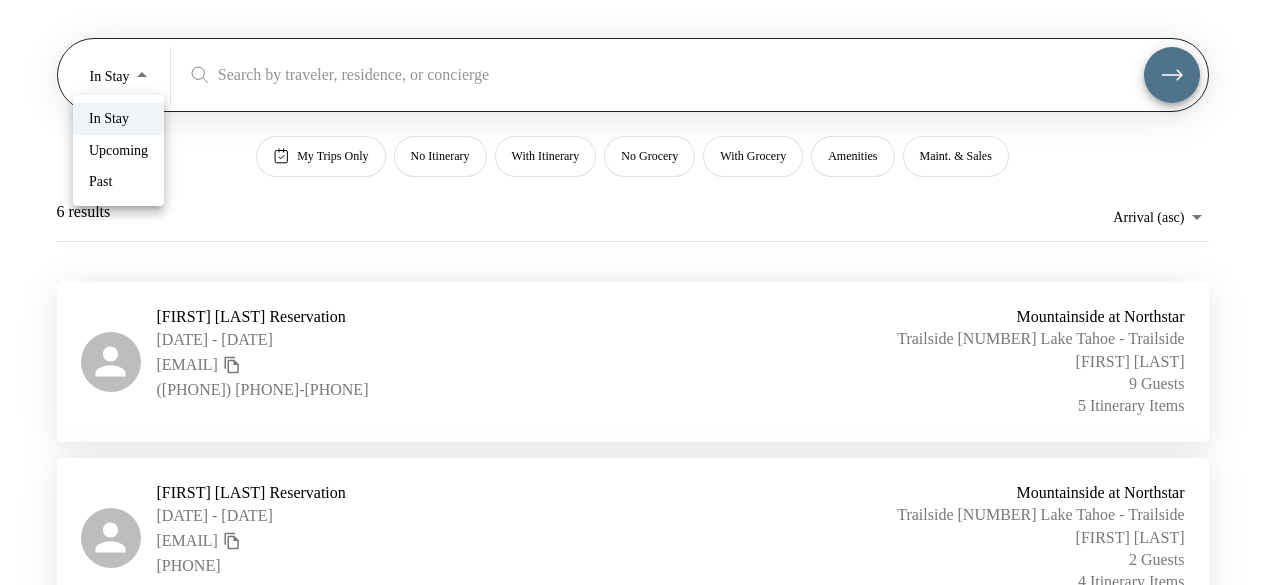 click on "Arrival (asc) reservations_prod_arrival_asc [FIRST] [LAST] Reservation 06/25/2025 - 07/02/2025 [EMAIL] ([PHONE]) Mountainside at Northstar Trailside 14024 Lake Tahoe - Trailside [FIRST] [LAST] 9 Guests 5 Itinerary Items [FIRST] [LAST] Reservation 06/28/2025 - 07/06/2025 [EMAIL] ([PHONE]) Mountainside at Northstar Trailside 14036 Lake Tahoe - Trailside [FIRST] [LAST] 2 Guests 4 Itinerary Items [FIRST] [LAST] Reservation 06/29/2025 - 07/05/2025 [EMAIL] ([PHONE]) Mountainside at Northstar Trailside 14032 Lake Tahoe - Trailside [FIRST] [LAST] 2 Guests 6 Itinerary Items [FIRST] [LAST] Reservation 06/29/2025 - 07/06/2025 [EMAIL] [PHONE] Ultra Mountainside at Northstar Trailside 14016 Lake Tahoe - Trailside [FIRST] [LAST] 1 Guest 4 Itinerary Items [FIRST] [LAST] Reservation 06/29/2025 - 07/06/2025 [EMAIL] Ultra" at bounding box center [640, 154] 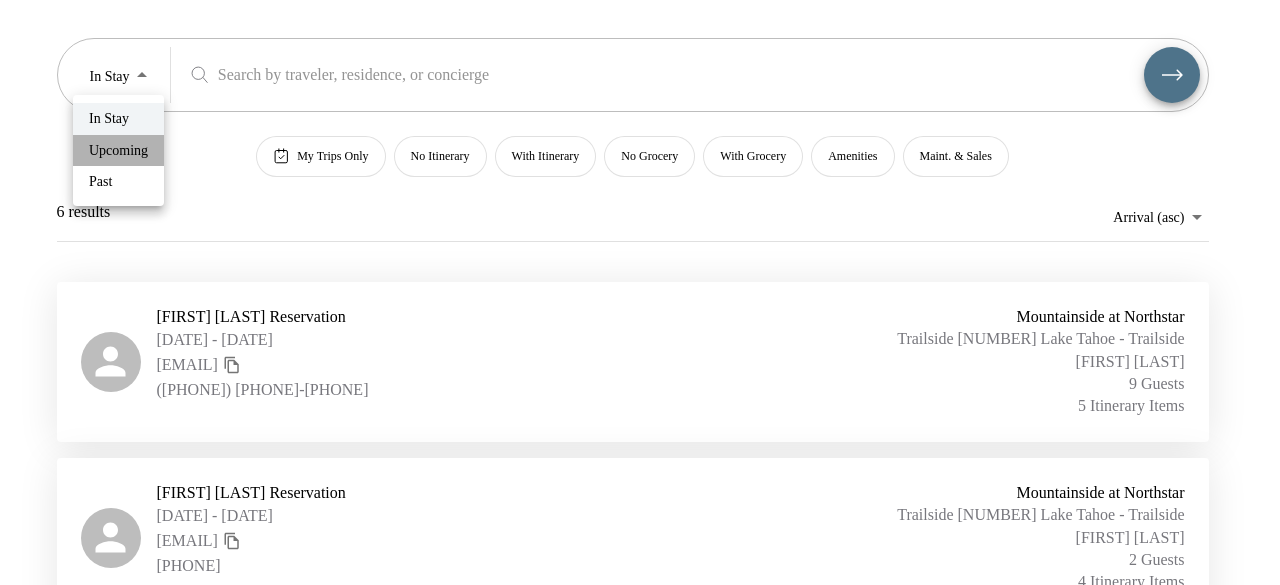click on "Upcoming" at bounding box center [109, 119] 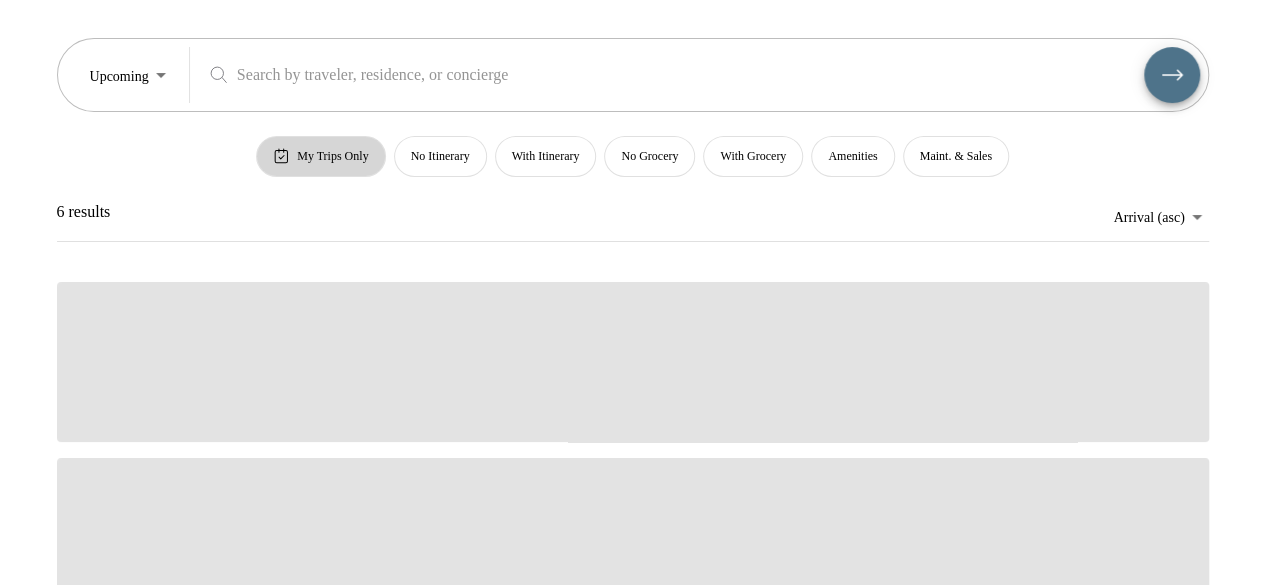 click on "My Trips Only" at bounding box center (332, 156) 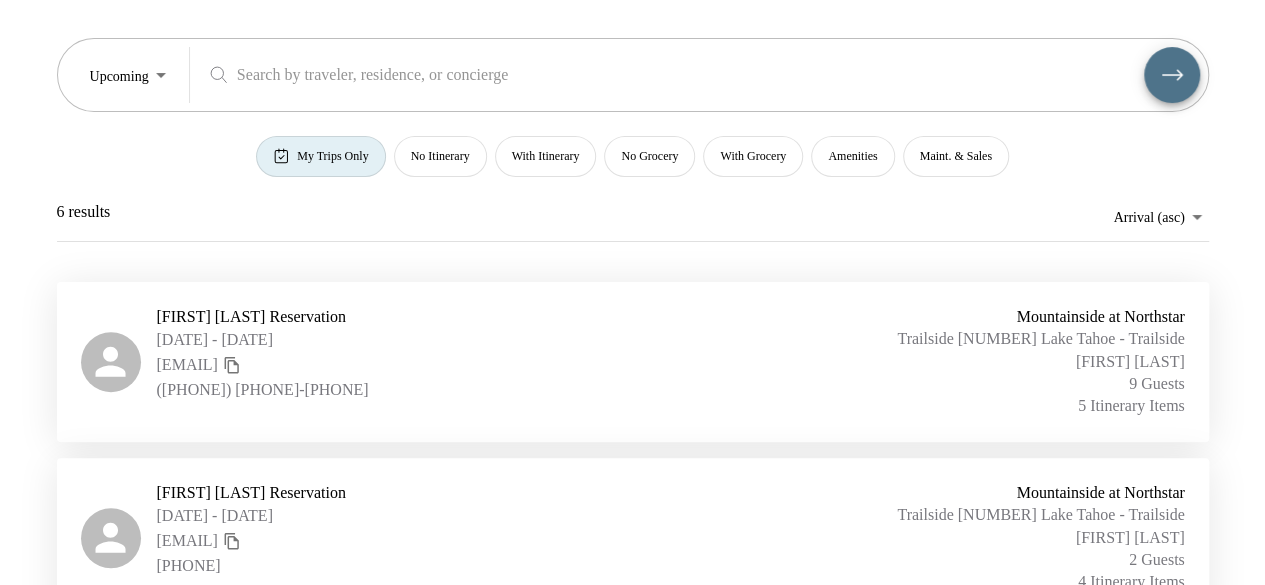 scroll, scrollTop: 0, scrollLeft: 0, axis: both 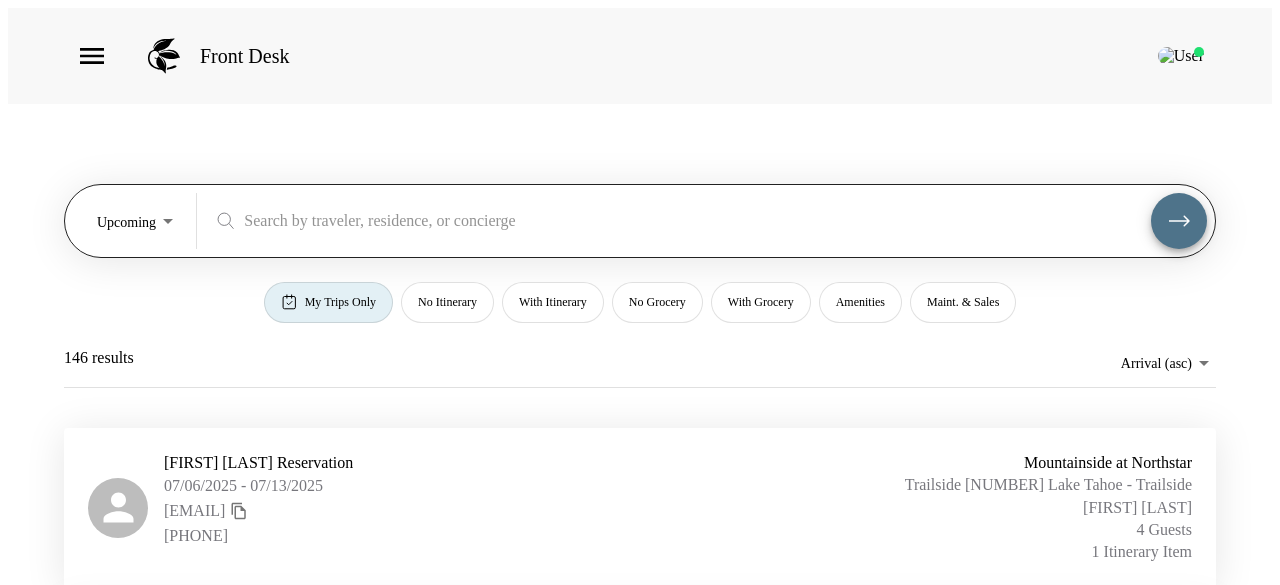 click on "Front Desk Upcoming Upcoming <empty> My Trips Only No Itinerary With Itinerary No Grocery With Grocery Amenities Maint. & Sales 146 results Arrival (asc) reservations_prod_arrival_asc [FIRST] [LAST] Reservation [DATE] - [DATE] [EMAIL] [PHONE] Mountainside at Northstar Trailside 14020 Lake Tahoe - Trailside [FIRST] [LAST] 4 Guests 1 Itinerary Item [FIRST] [LAST] Reservation [DATE] - [DATE] [EMAIL] [PHONE] Mountainside at Northstar Trailside 14024 Lake Tahoe - Trailside [FIRST] [LAST] 1 Guest 0 Itinerary Items [FIRST] [LAST] Reservation [DATE] - [DATE] [EMAIL] [PHONE] Mountainside at Northstar Trailside 14028 Lake Tahoe - Trailside [FIRST] [LAST] 1 Guest 0 Itinerary Items [FIRST] [LAST] Reservation [DATE] - [DATE] [EMAIL] [PHONE] Mountainside at Northstar Trailside 14012 Lake Tahoe - Trailside [FIRST] [LAST] 9 Guests 0 Itinerary Items [FIRST] [LAST] Reservation [DATE] - [DATE] [PHONE]" at bounding box center (640, 300) 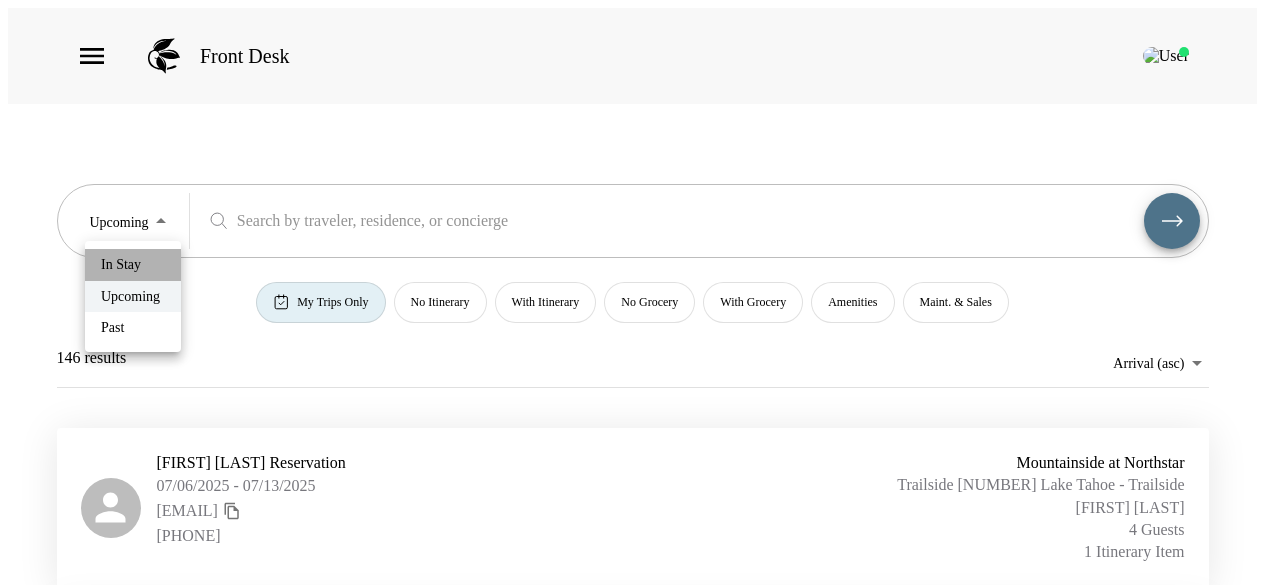 click on "In Stay" at bounding box center (133, 265) 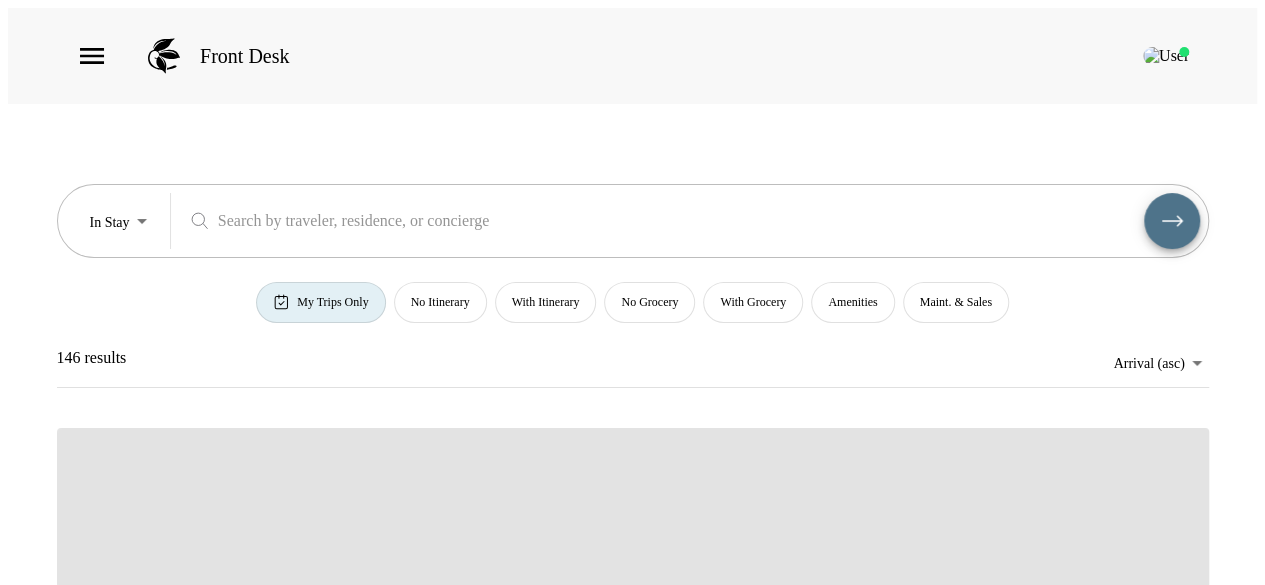 click on "My Trips Only" at bounding box center (332, 302) 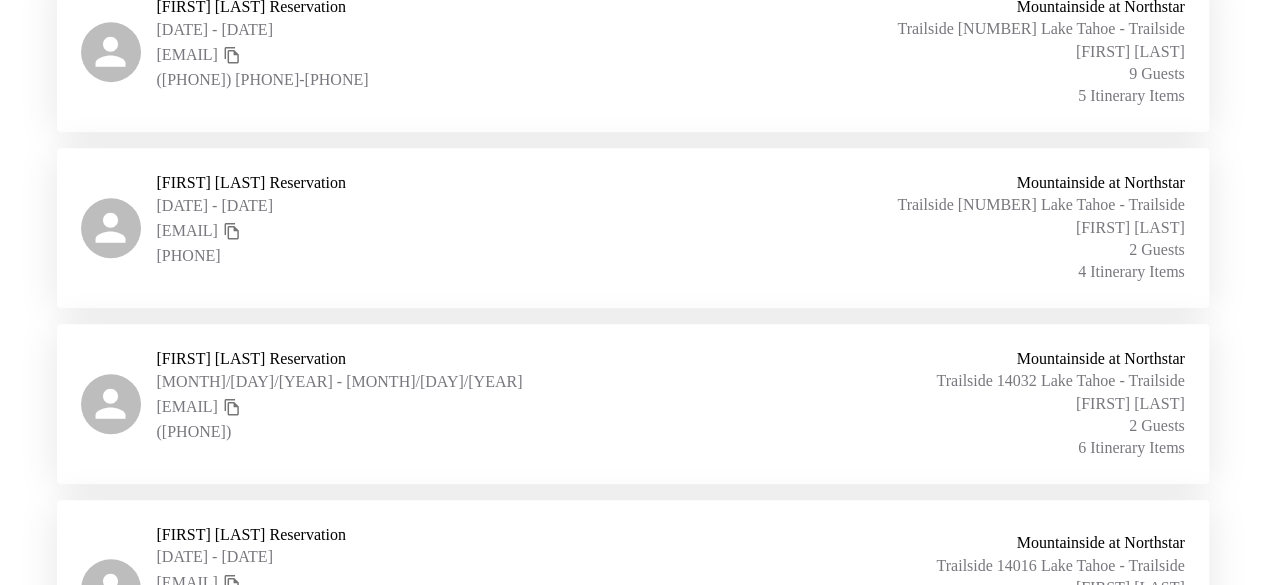 scroll, scrollTop: 0, scrollLeft: 0, axis: both 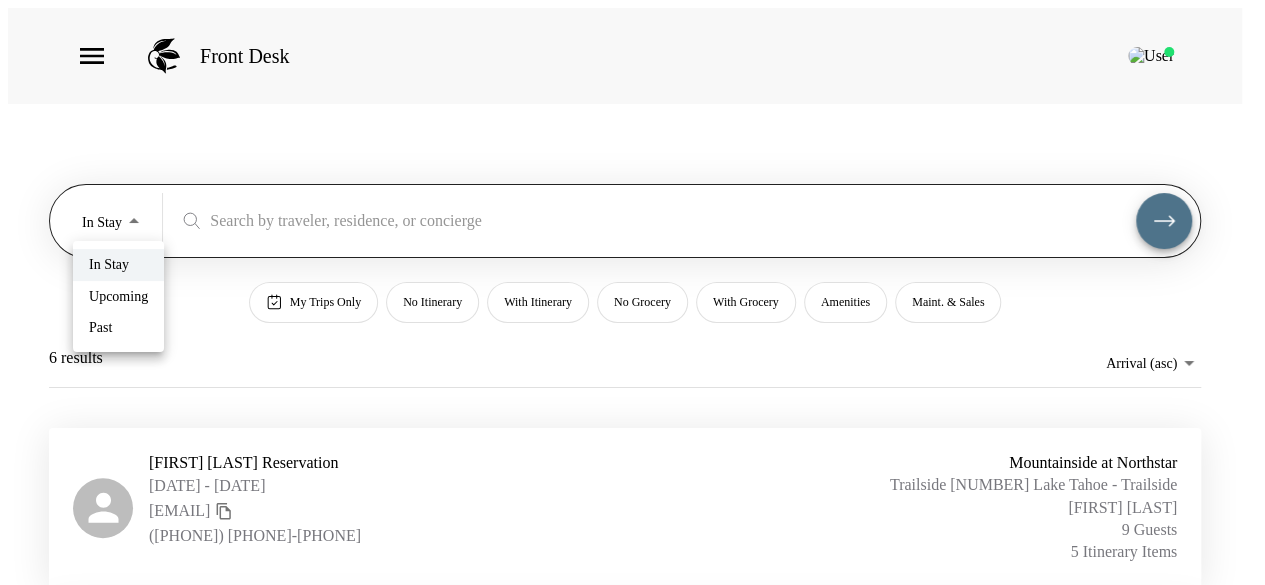 click on "Arrival (asc) reservations_prod_arrival_asc [FIRST] [LAST] Reservation 06/25/2025 - 07/02/2025 [EMAIL] ([PHONE]) Mountainside at Northstar Trailside 14024 Lake Tahoe - Trailside [FIRST] [LAST] 9 Guests 5 Itinerary Items [FIRST] [LAST] Reservation 06/28/2025 - 07/06/2025 [EMAIL] ([PHONE]) Mountainside at Northstar Trailside 14036 Lake Tahoe - Trailside [FIRST] [LAST] 2 Guests 4 Itinerary Items [FIRST] [LAST] Reservation 06/29/2025 - 07/05/2025 [EMAIL] ([PHONE]) Mountainside at Northstar Trailside 14032 Lake Tahoe - Trailside [FIRST] [LAST] 2 Guests 6 Itinerary Items [FIRST] [LAST] Reservation 06/29/2025 - 07/06/2025 [EMAIL] [PHONE] Ultra Mountainside at Northstar Trailside 14016 Lake Tahoe - Trailside [FIRST] [LAST] 1 Guest 4 Itinerary Items [FIRST] [LAST] Reservation 06/29/2025 - 07/06/2025 [EMAIL] Ultra" at bounding box center [632, 300] 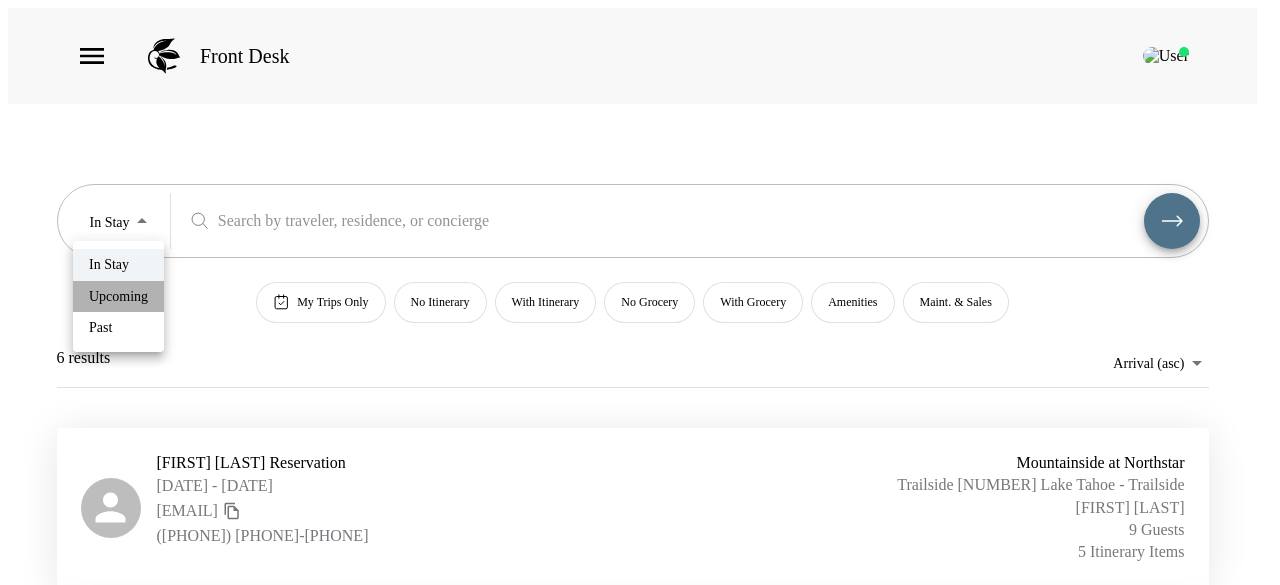 click on "Upcoming" at bounding box center [109, 265] 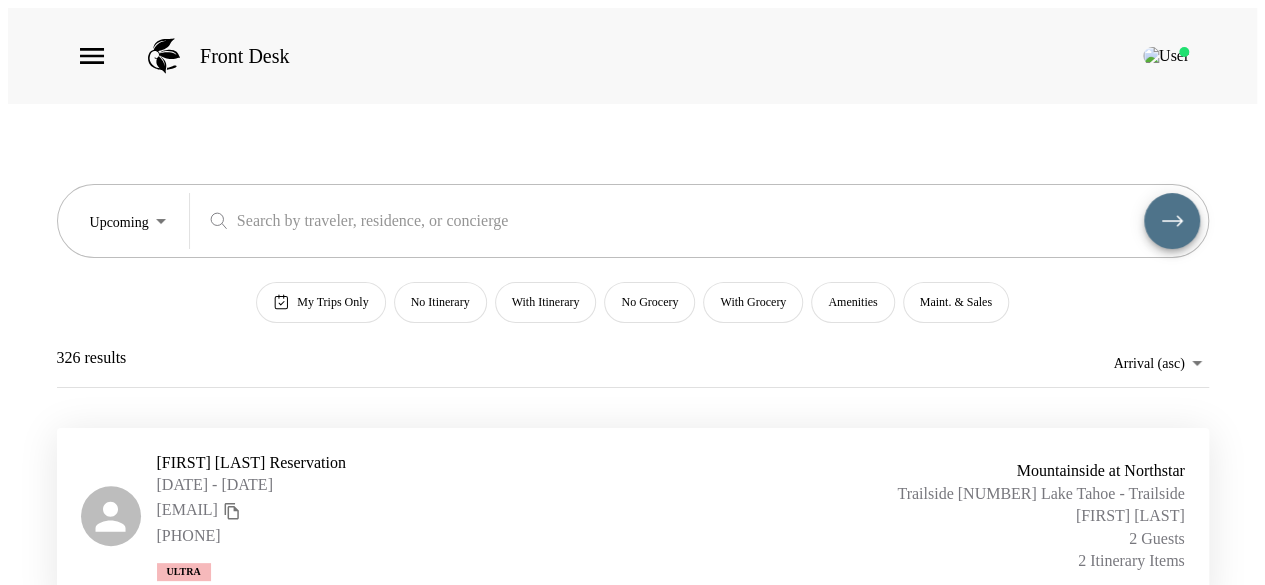 click on "My Trips Only" at bounding box center (320, 302) 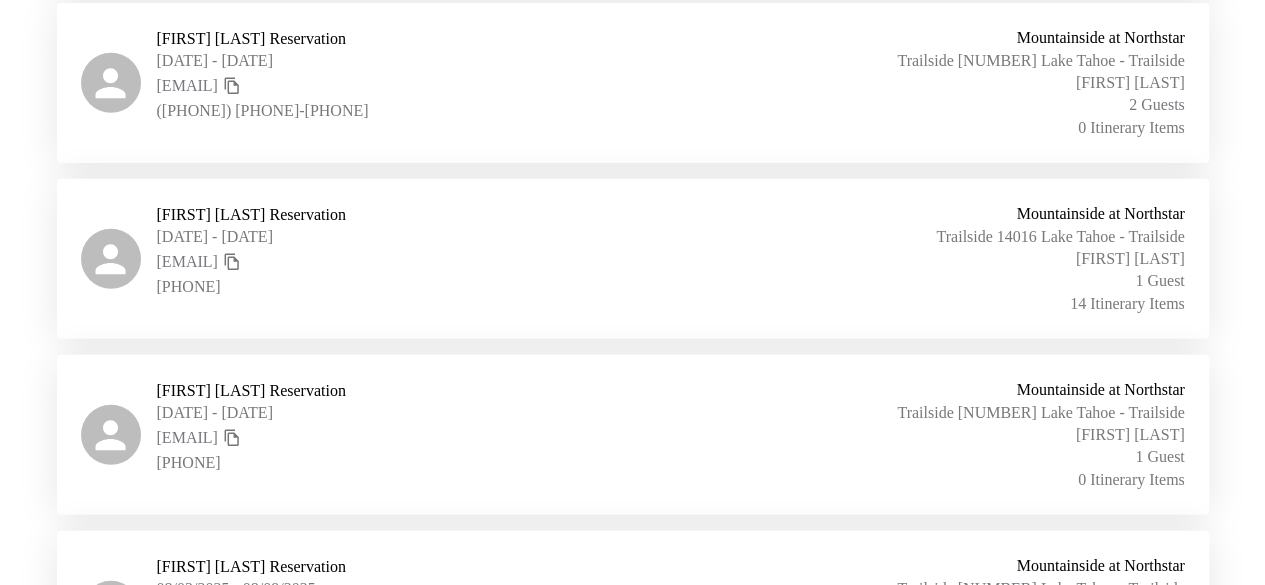 scroll, scrollTop: 2735, scrollLeft: 0, axis: vertical 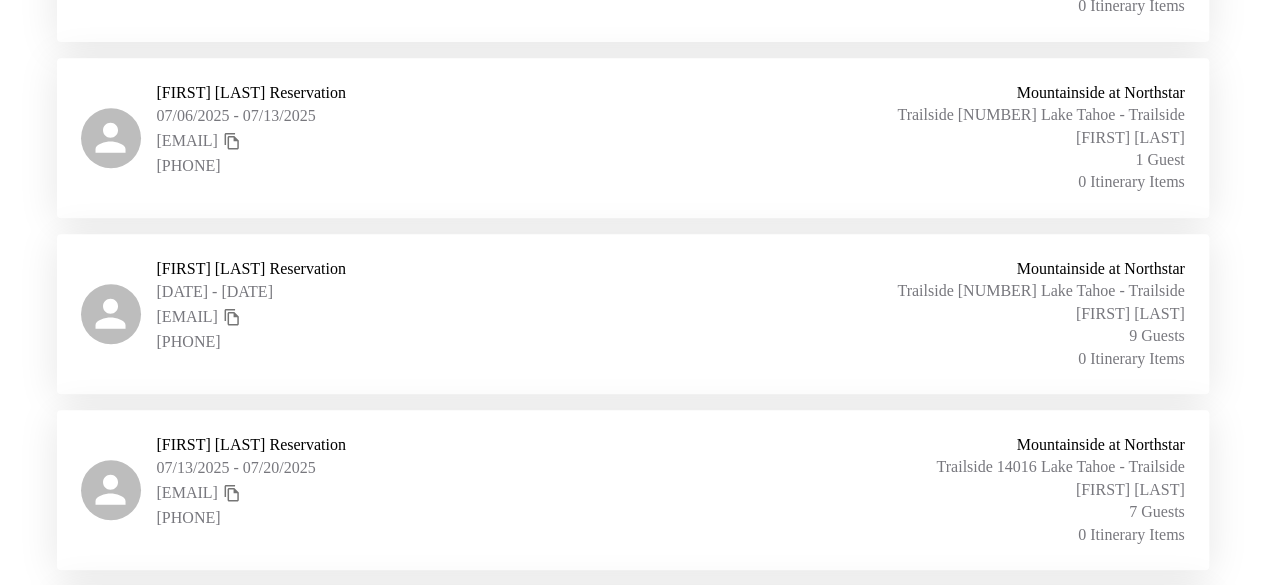 click on "[FIRST] [LAST] Reservation" at bounding box center (251, 445) 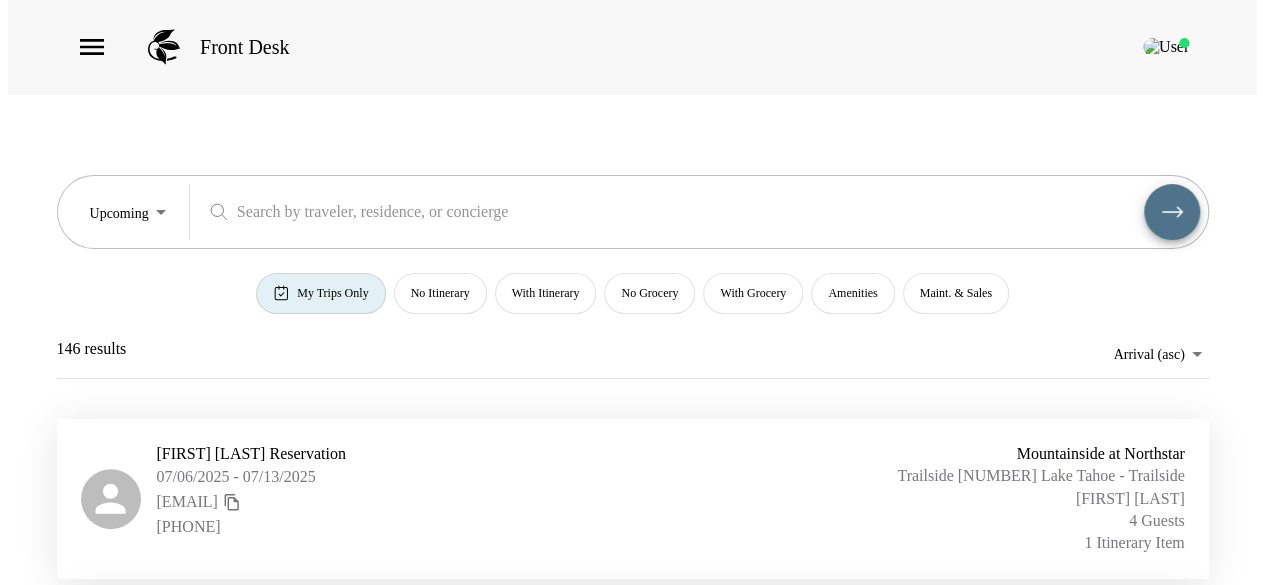 scroll, scrollTop: 8, scrollLeft: 0, axis: vertical 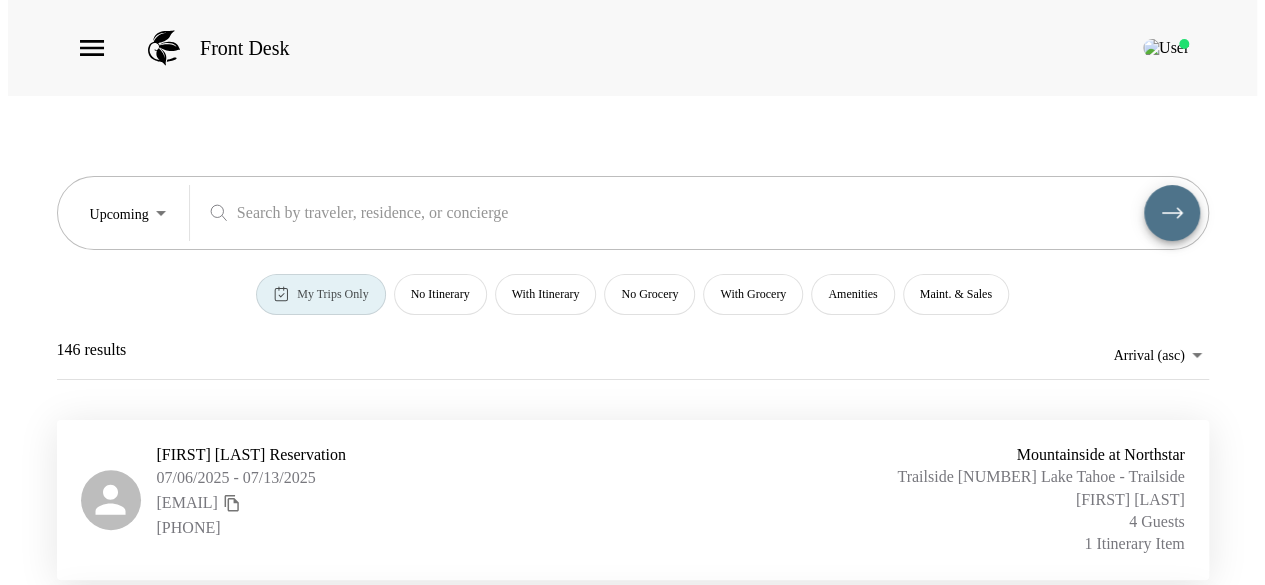 click on "My Trips Only" at bounding box center (332, 294) 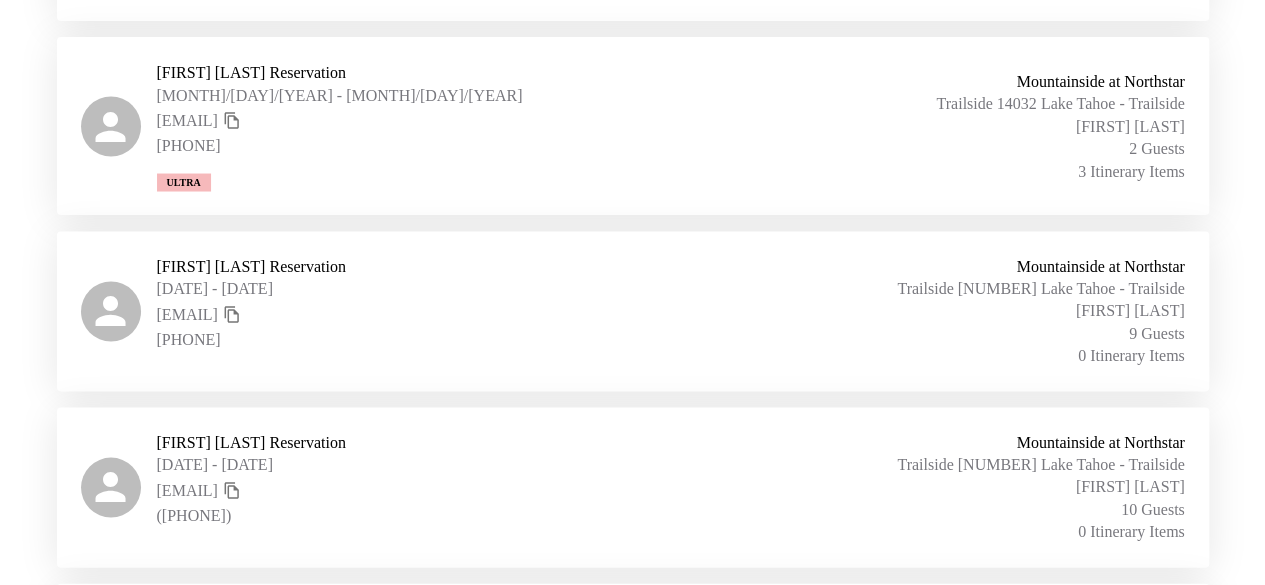 scroll, scrollTop: 1832, scrollLeft: 0, axis: vertical 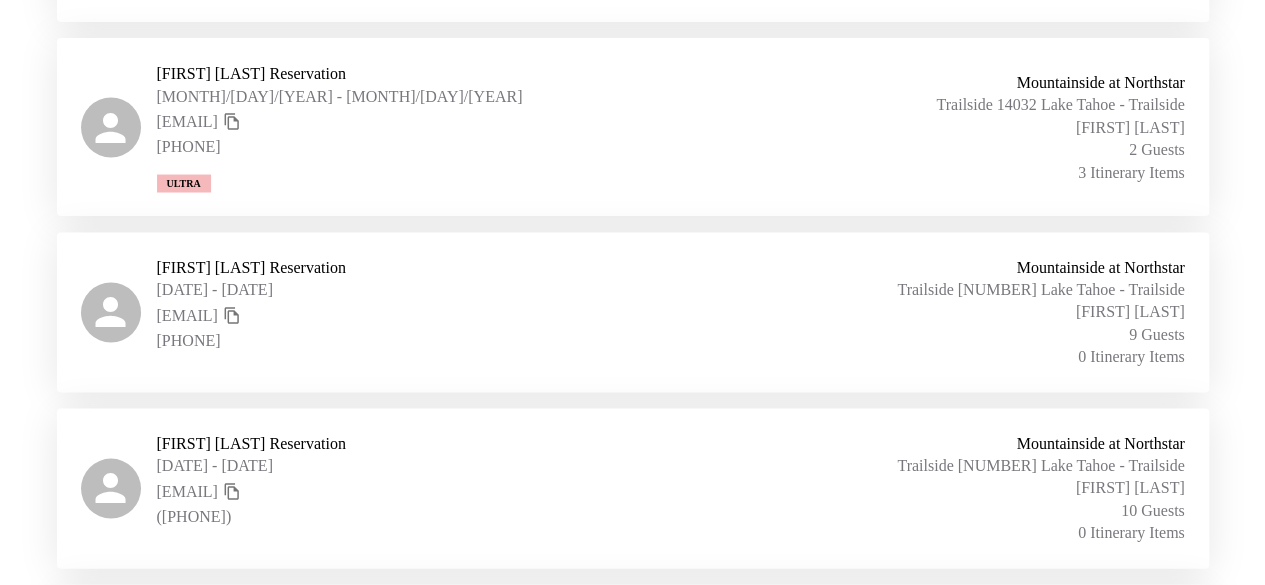 click on "[FIRST] [LAST] Reservation" at bounding box center [251, 443] 